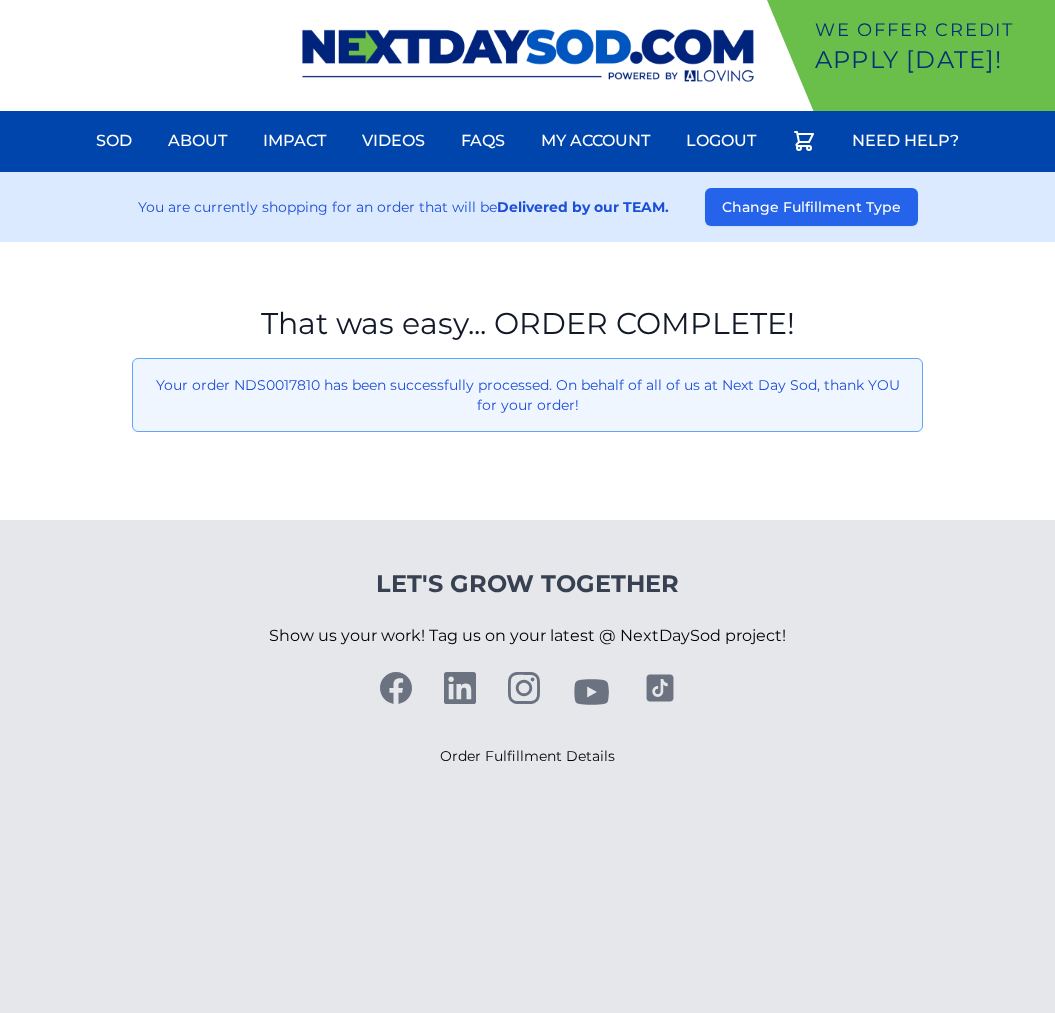 scroll, scrollTop: 0, scrollLeft: 0, axis: both 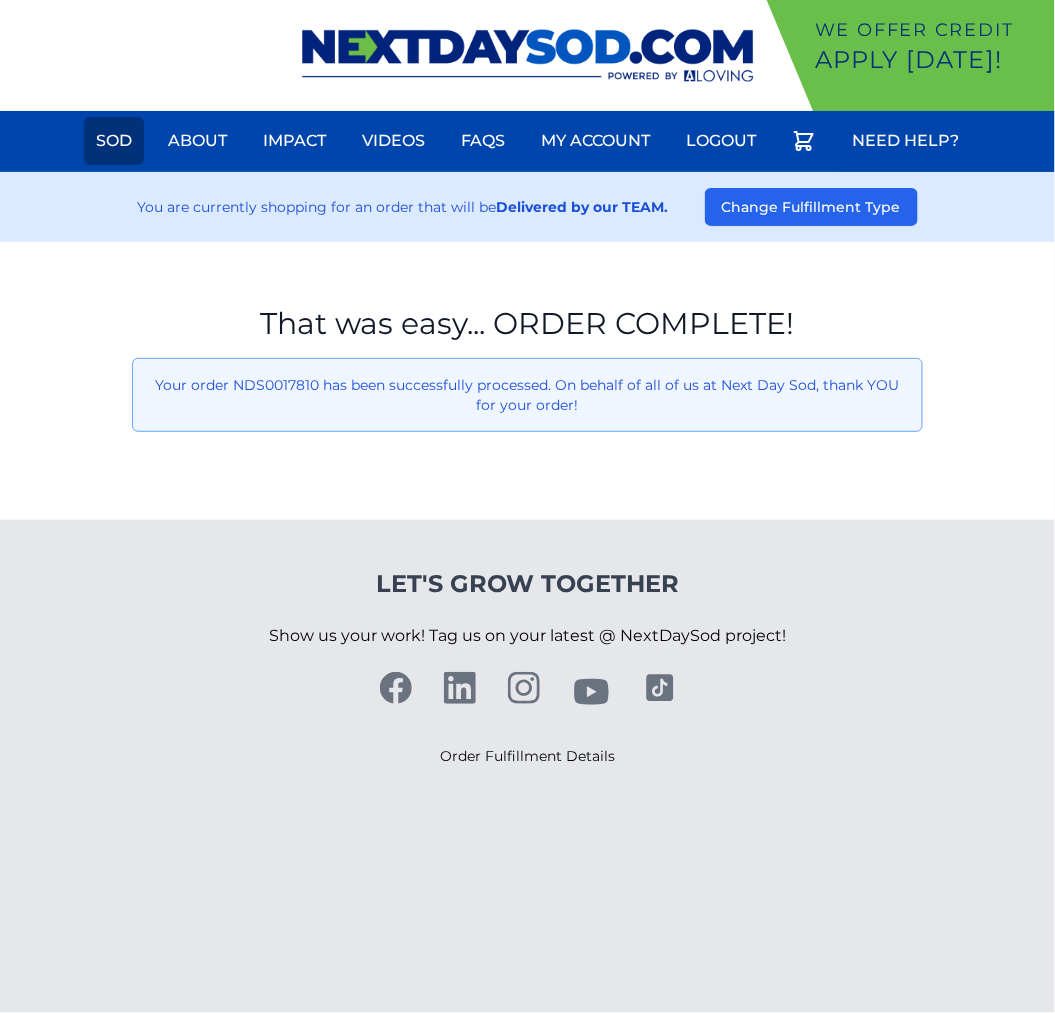 click on "Sod" at bounding box center (114, 141) 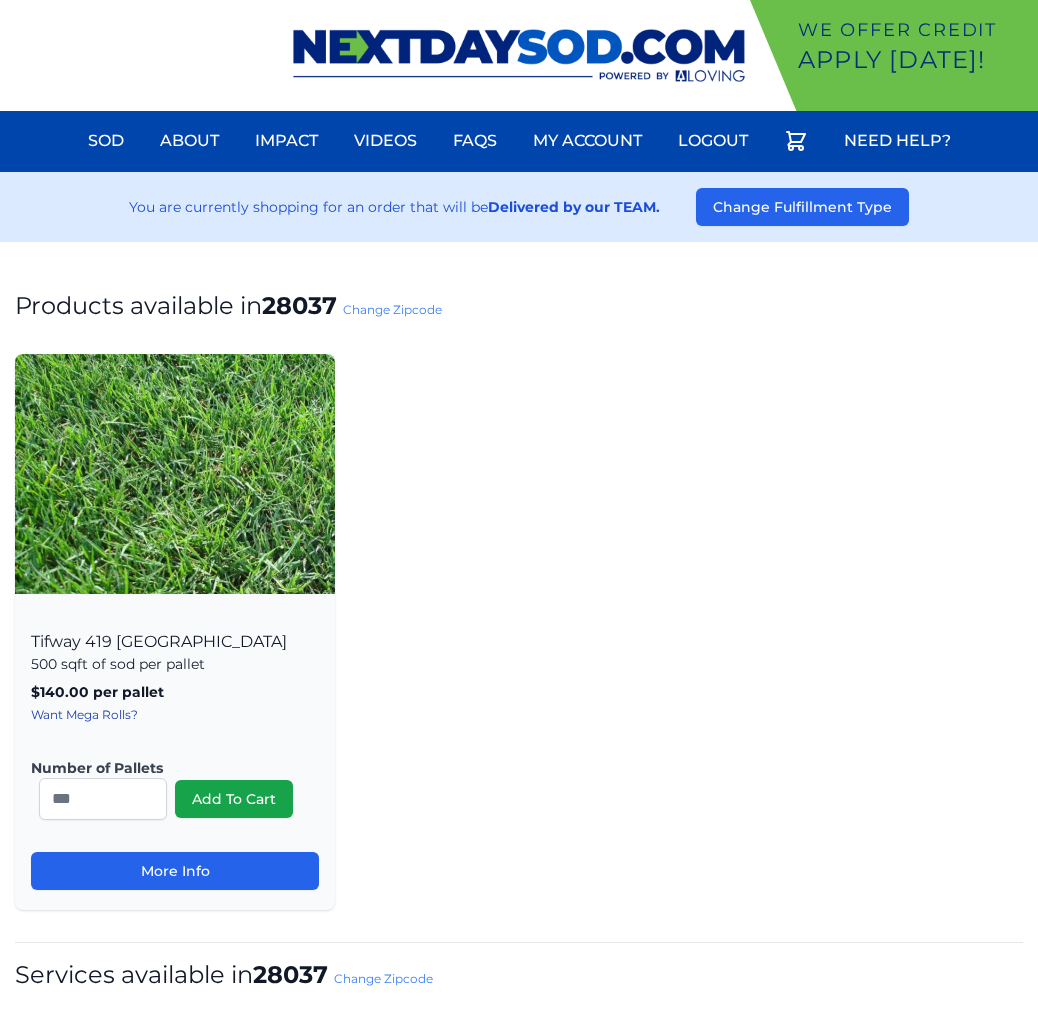 scroll, scrollTop: 0, scrollLeft: 0, axis: both 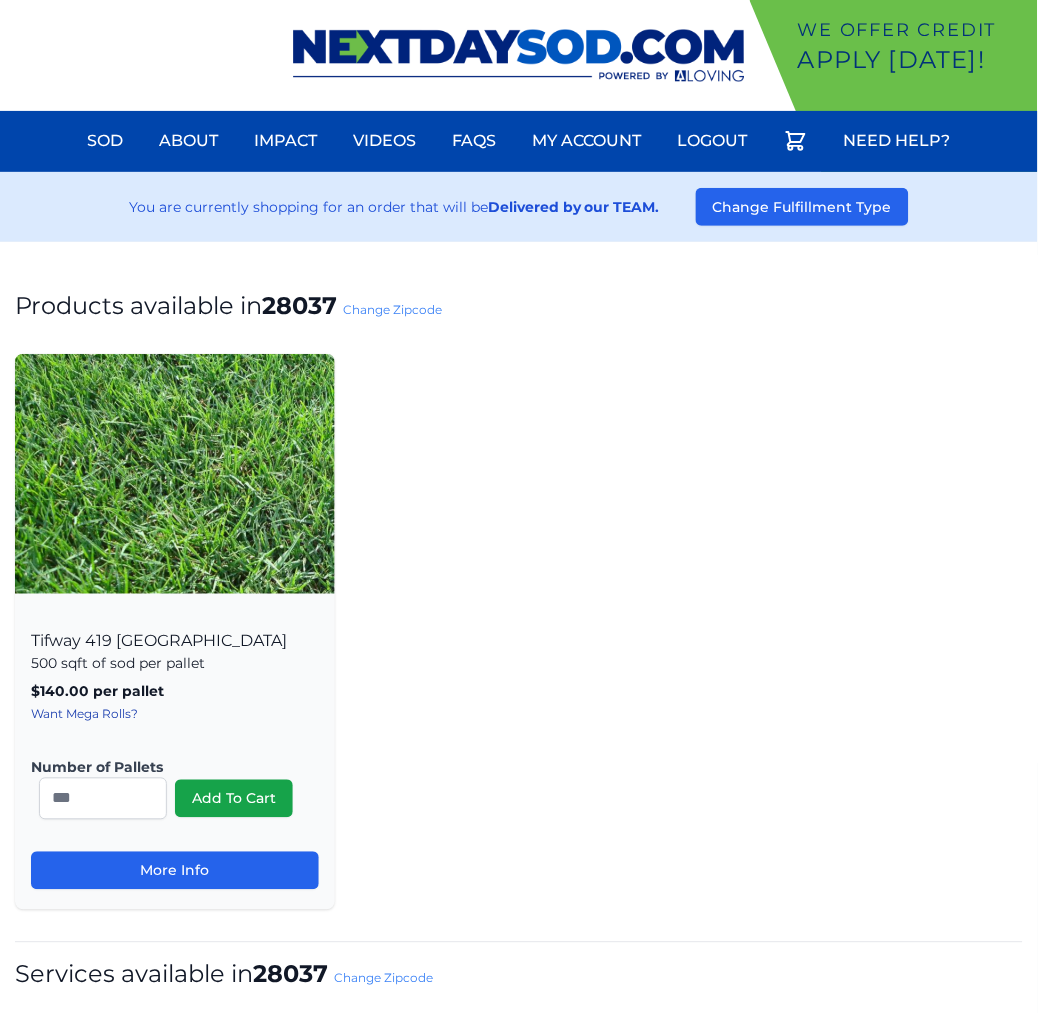 click on "Change Zipcode" at bounding box center (392, 309) 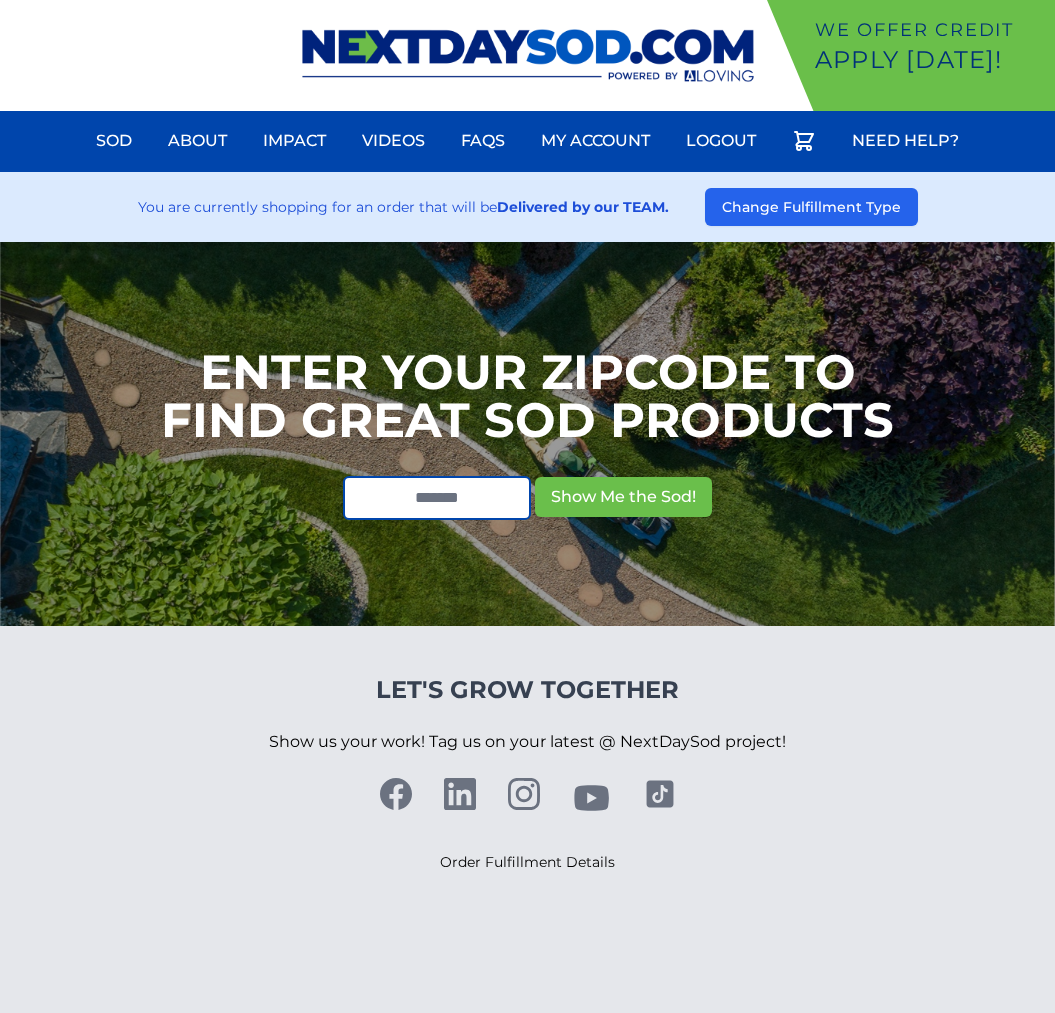scroll, scrollTop: 0, scrollLeft: 0, axis: both 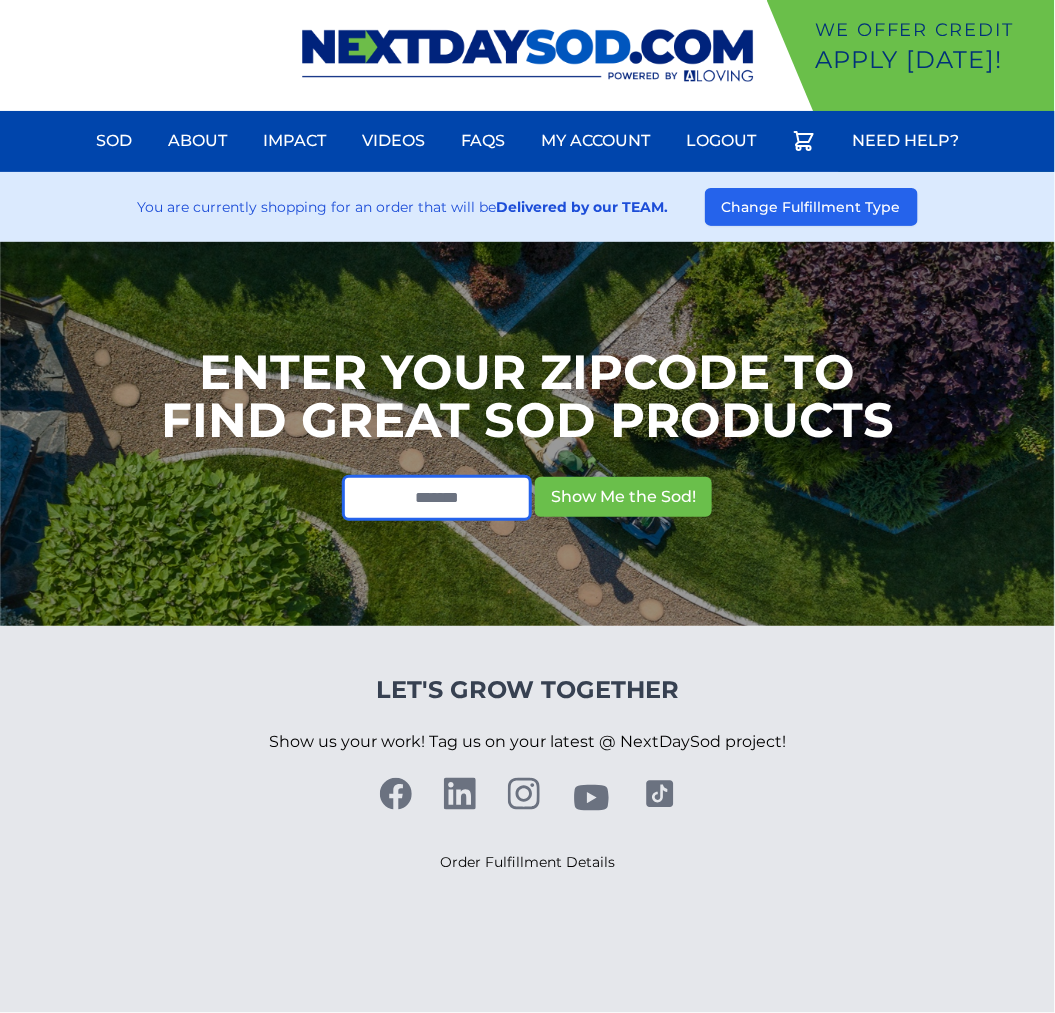 click at bounding box center [437, 498] 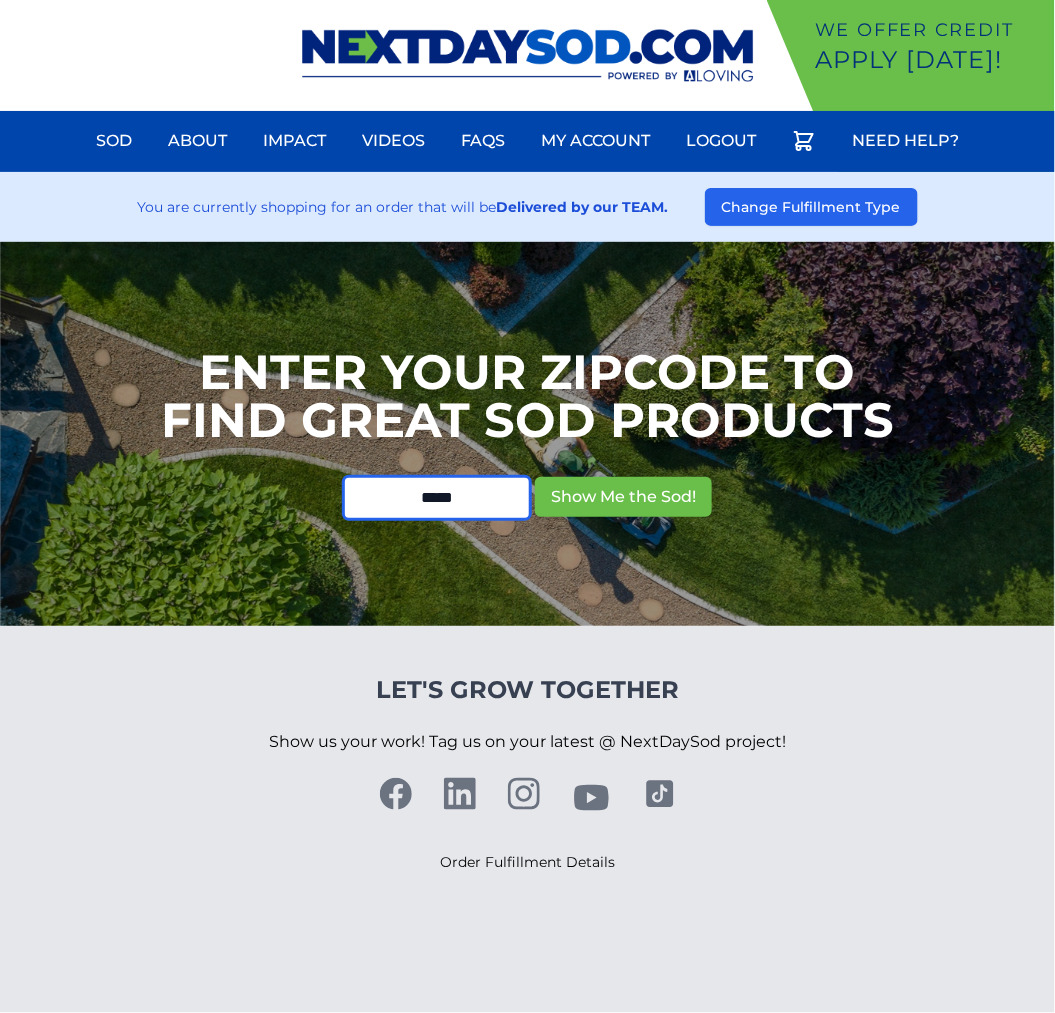 type on "*****" 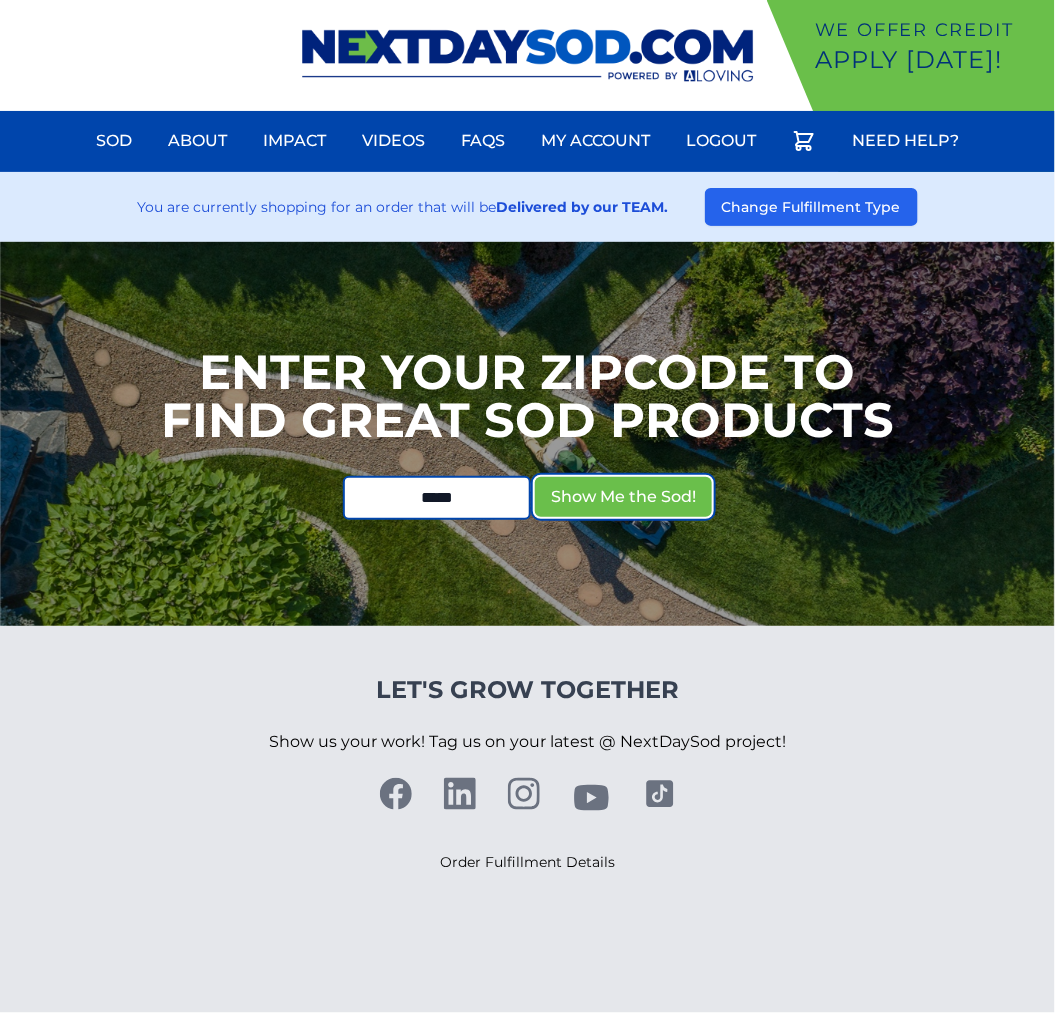 type 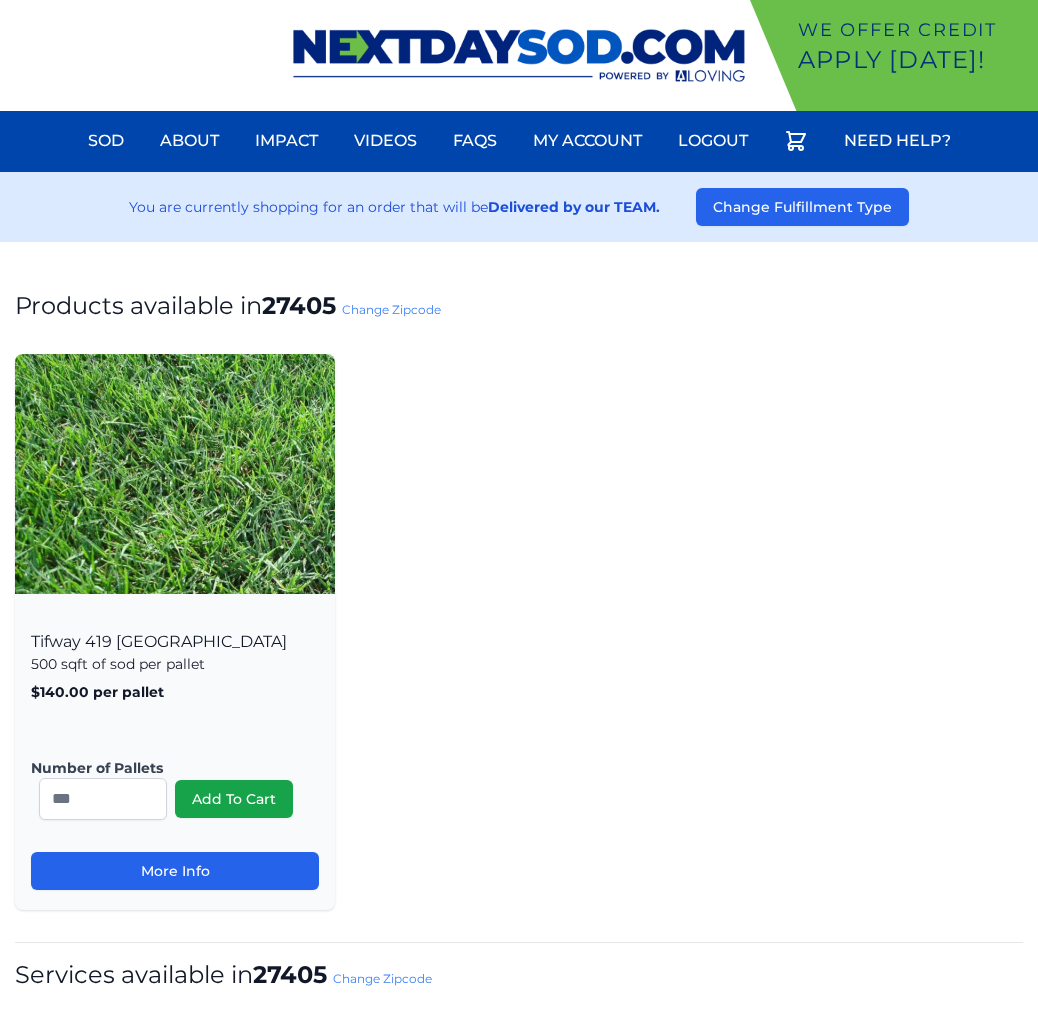 scroll, scrollTop: 0, scrollLeft: 0, axis: both 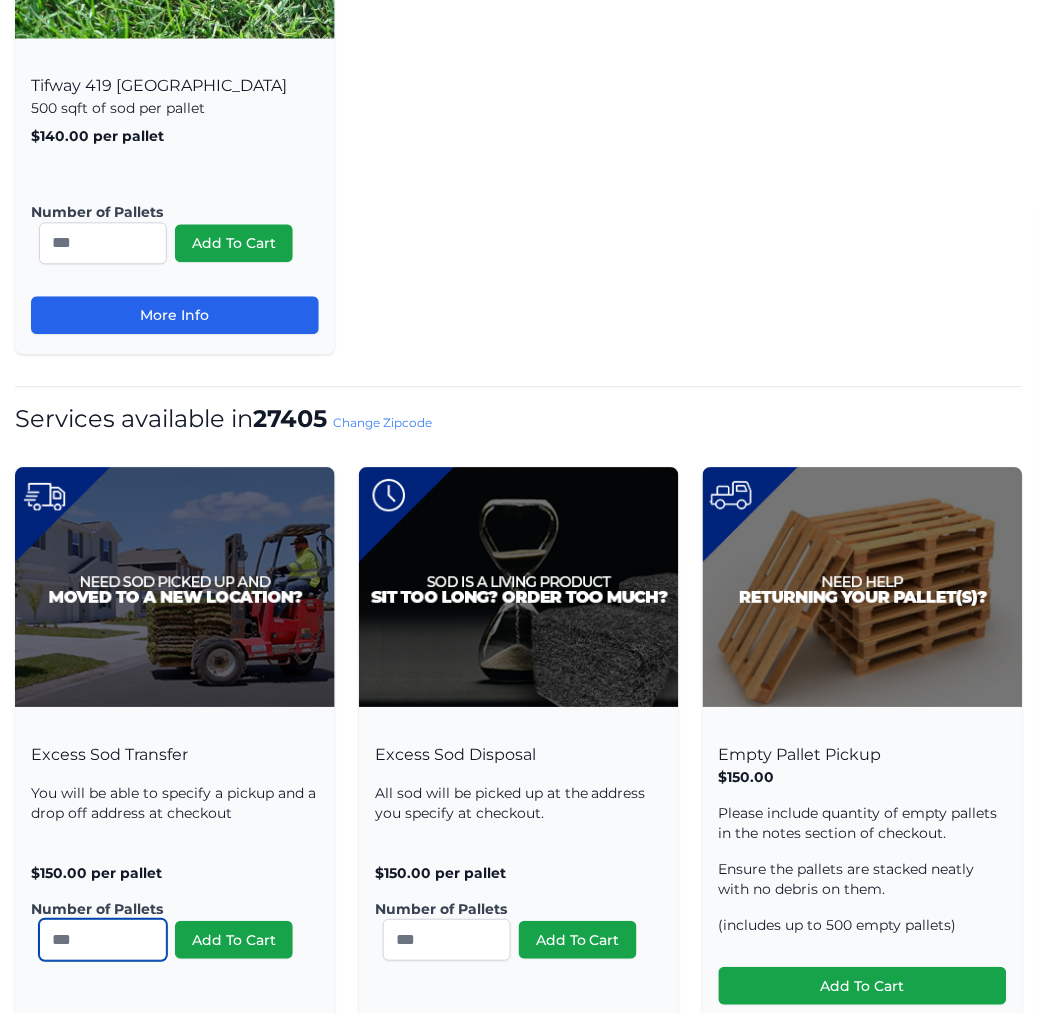 click on "*" at bounding box center [103, 941] 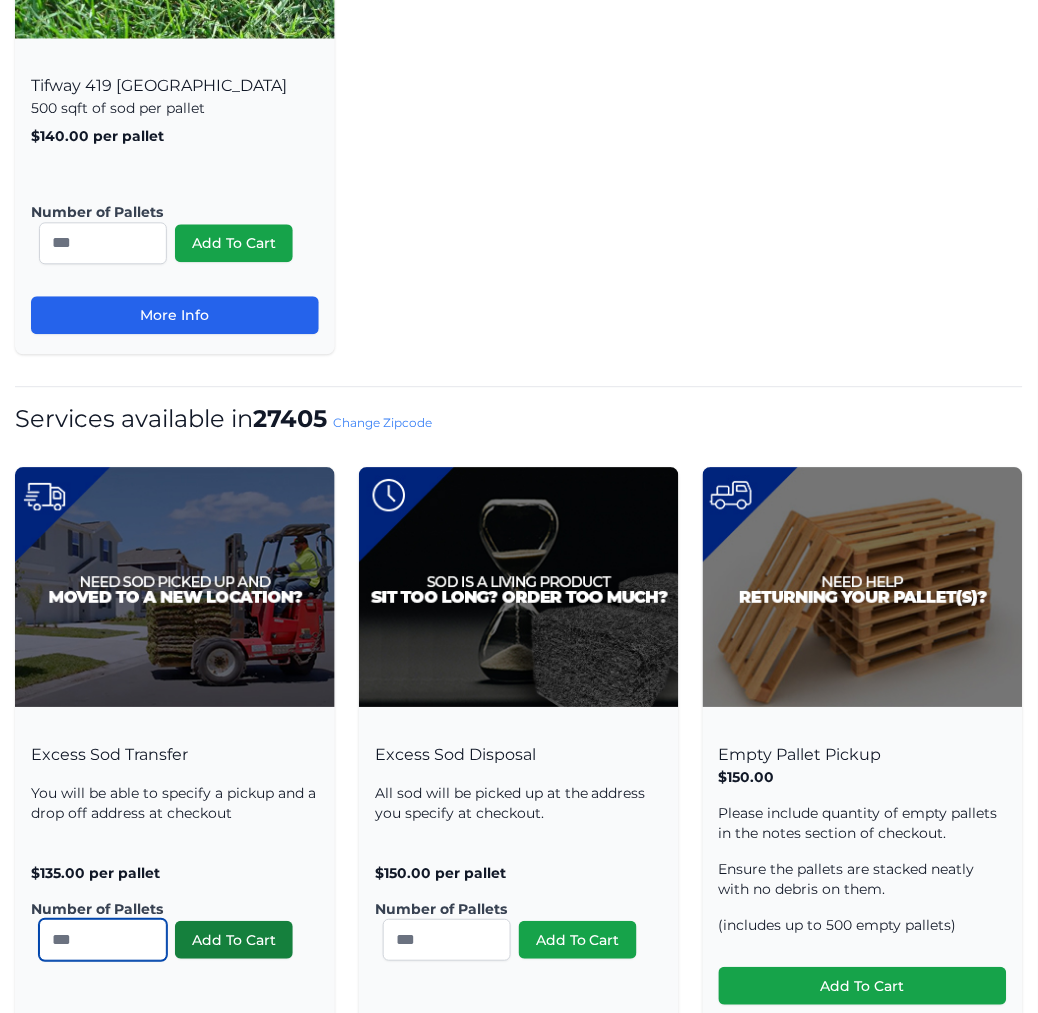 type on "*" 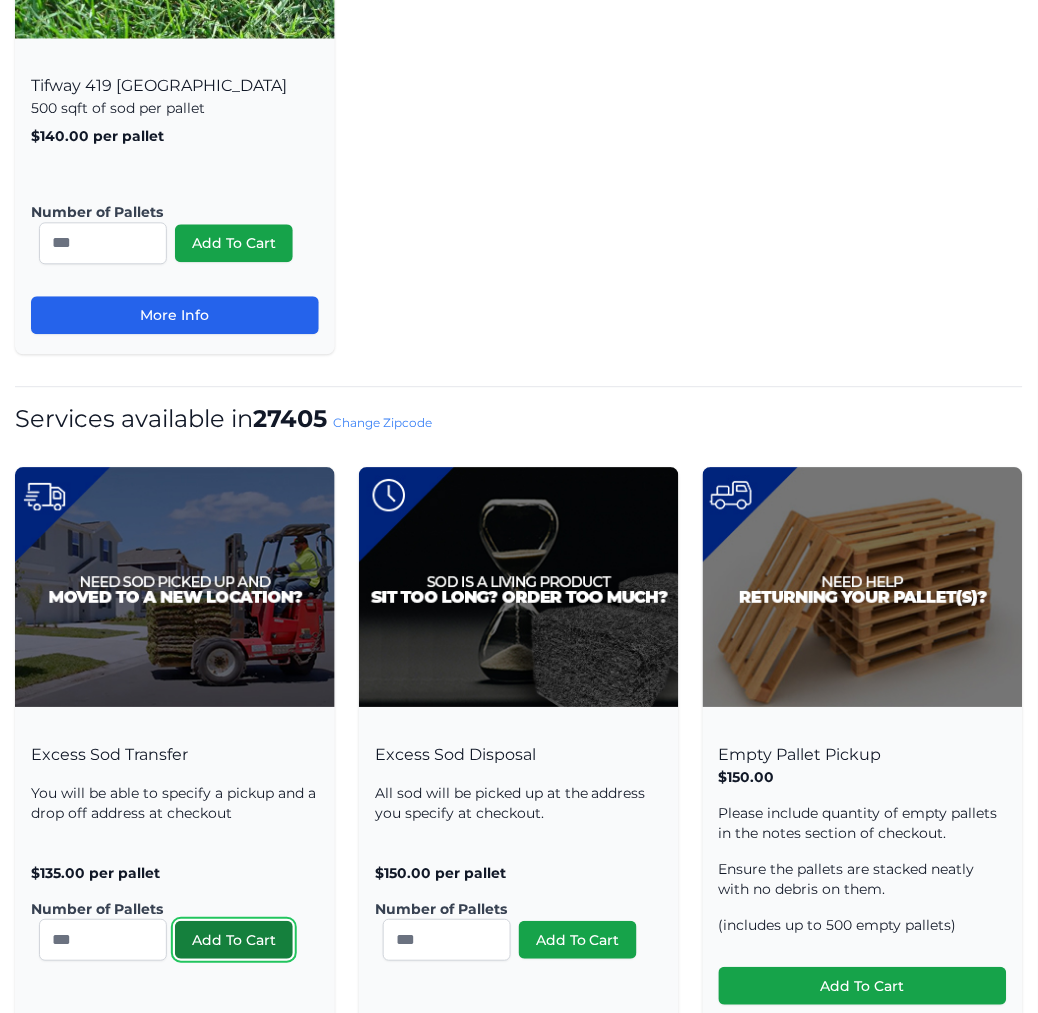 click on "Add To Cart" at bounding box center [234, 941] 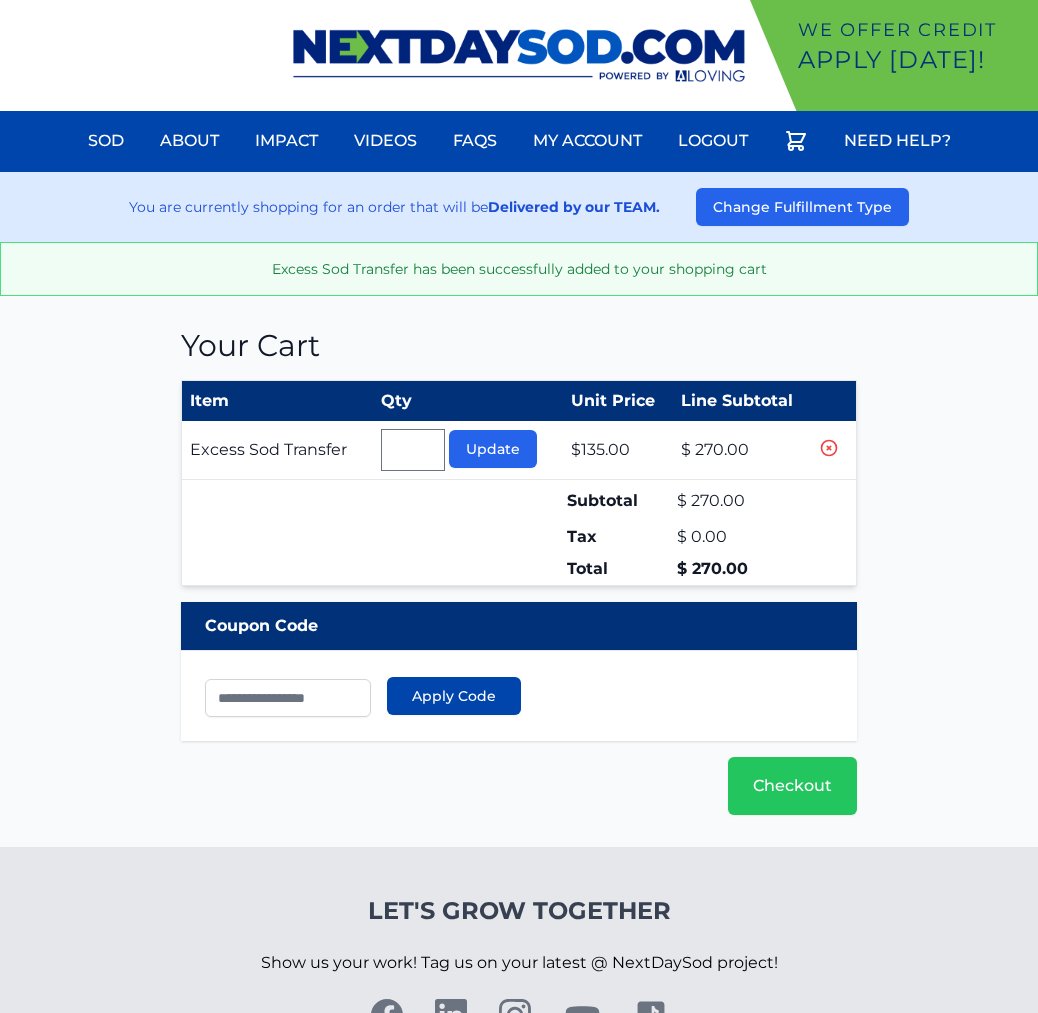 scroll, scrollTop: 0, scrollLeft: 0, axis: both 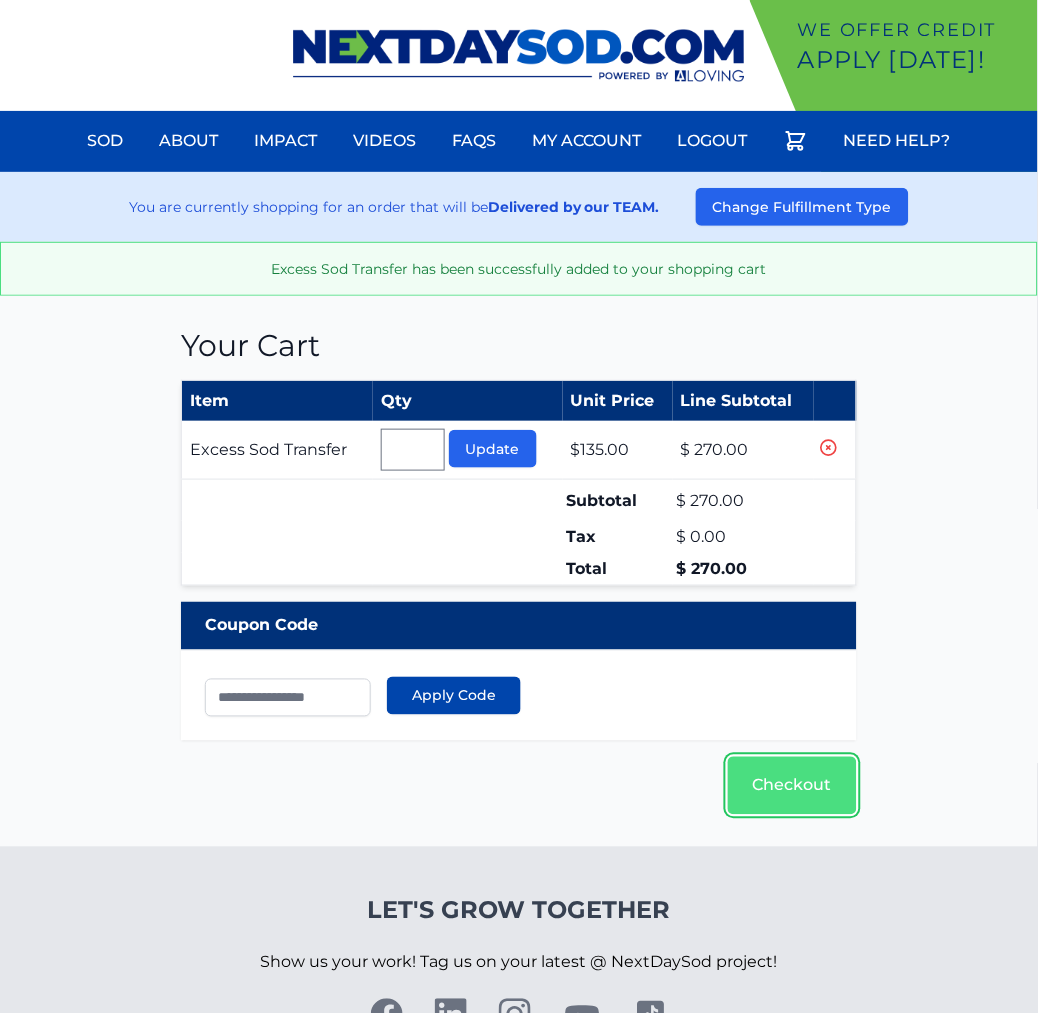 click on "Checkout" at bounding box center [792, 786] 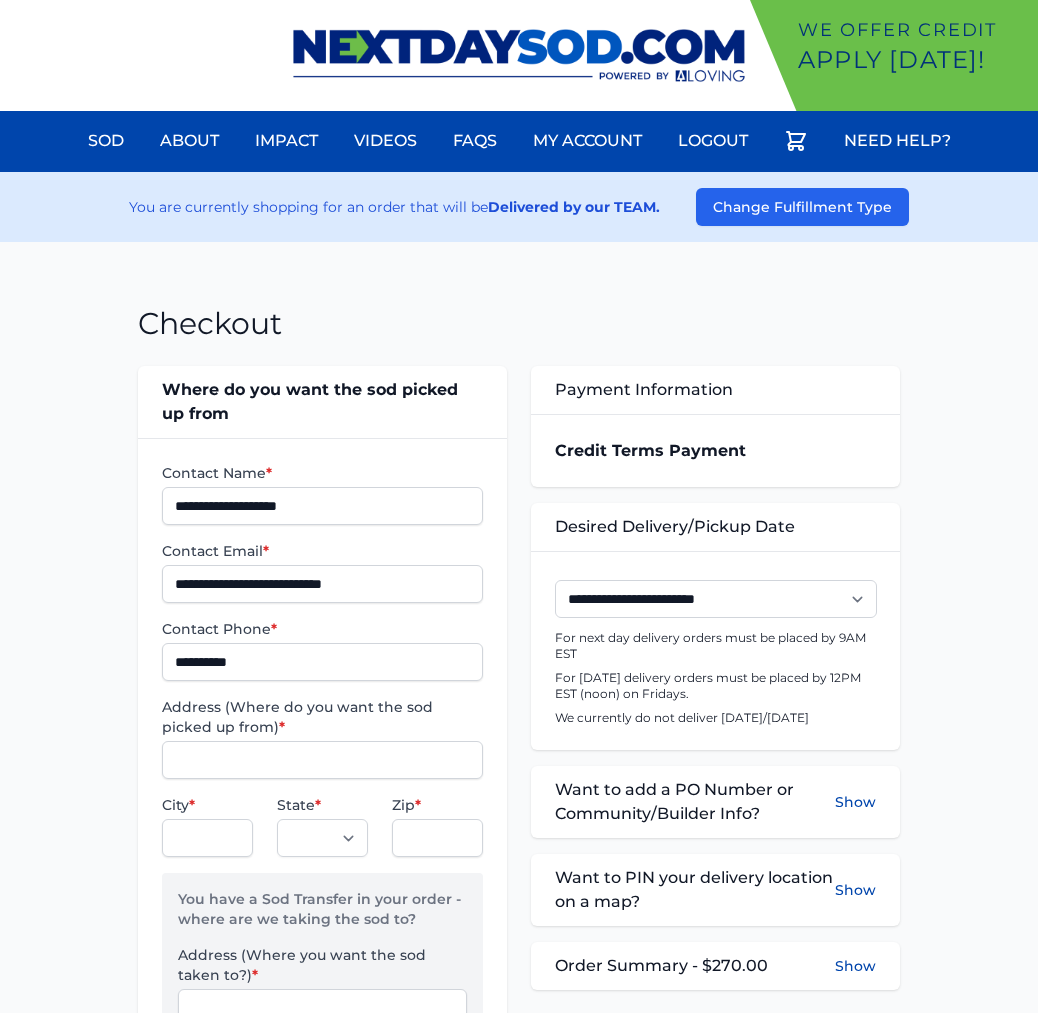 scroll, scrollTop: 0, scrollLeft: 0, axis: both 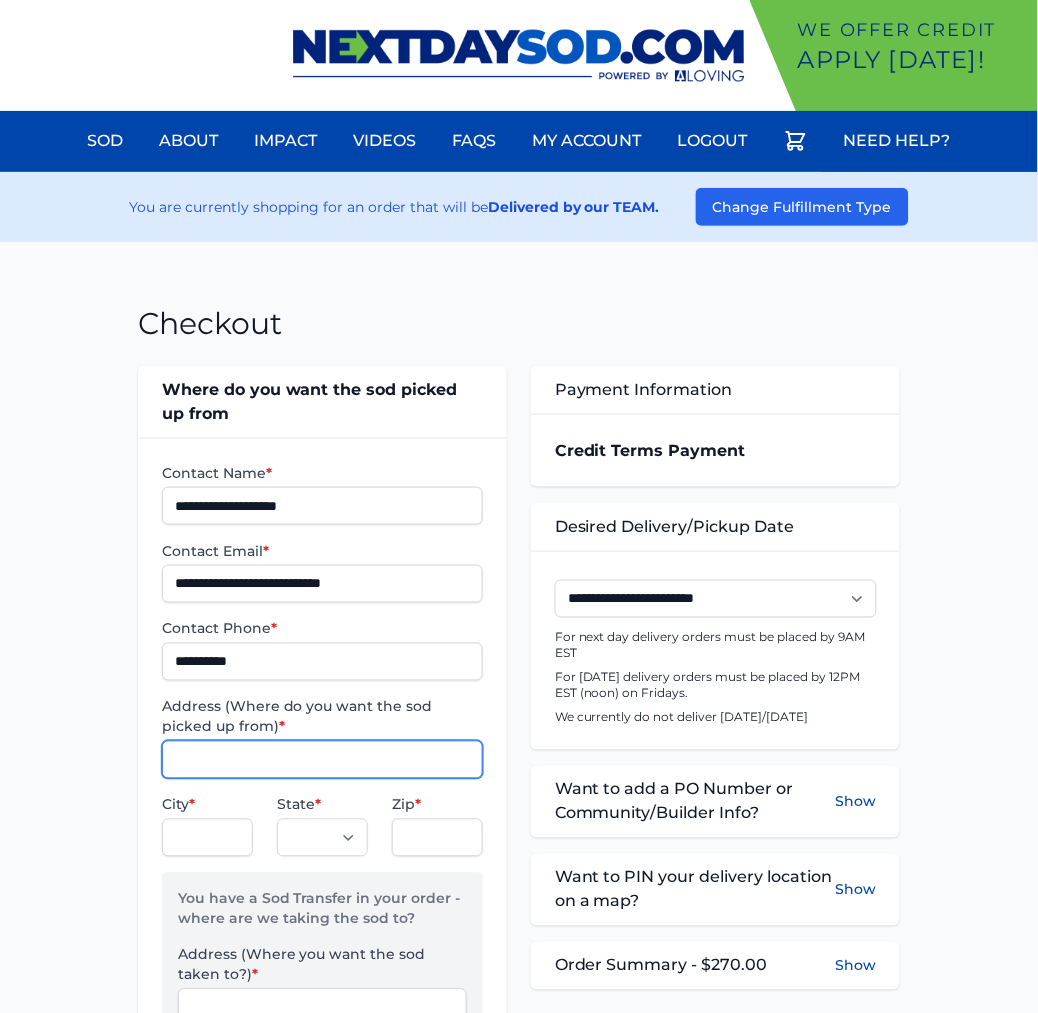 click on "Address (Where do you want the sod picked up from)
*" at bounding box center [322, 760] 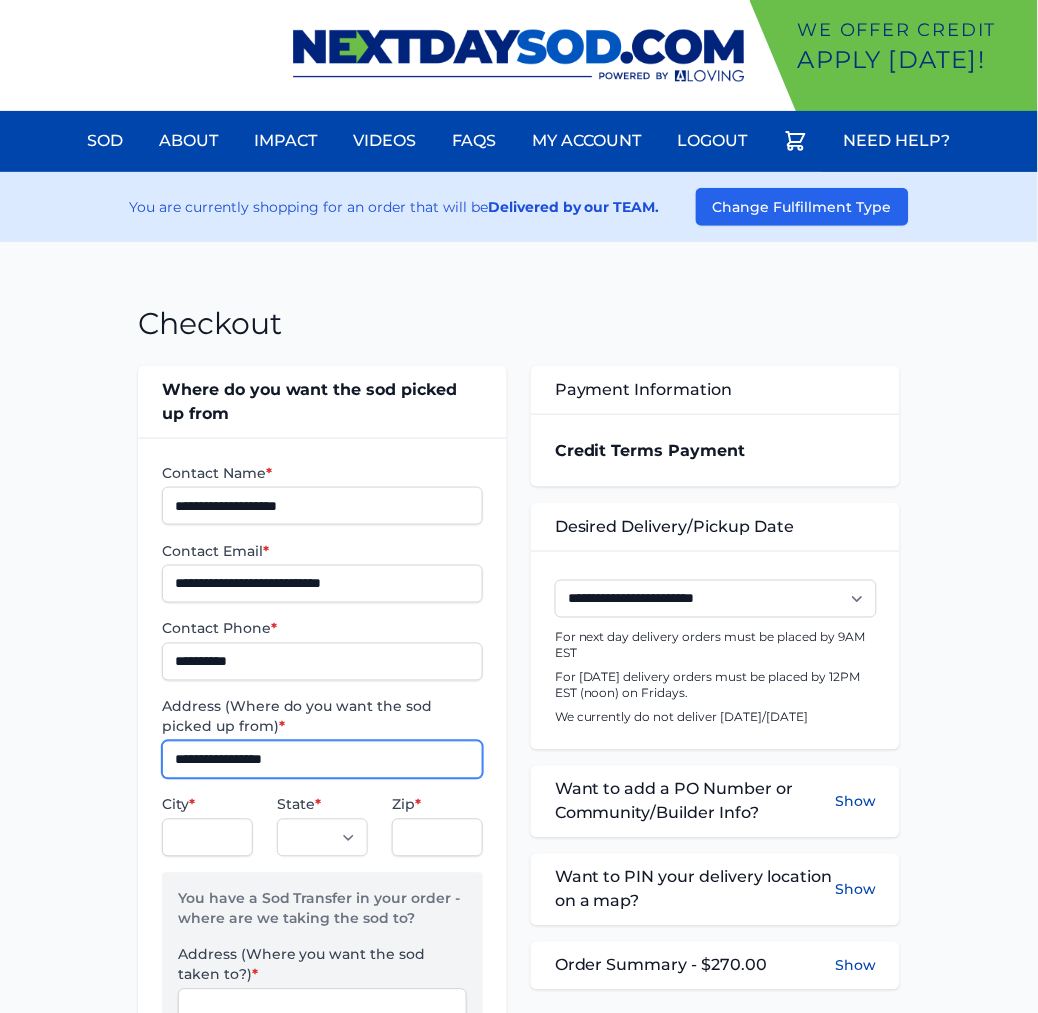 type on "**********" 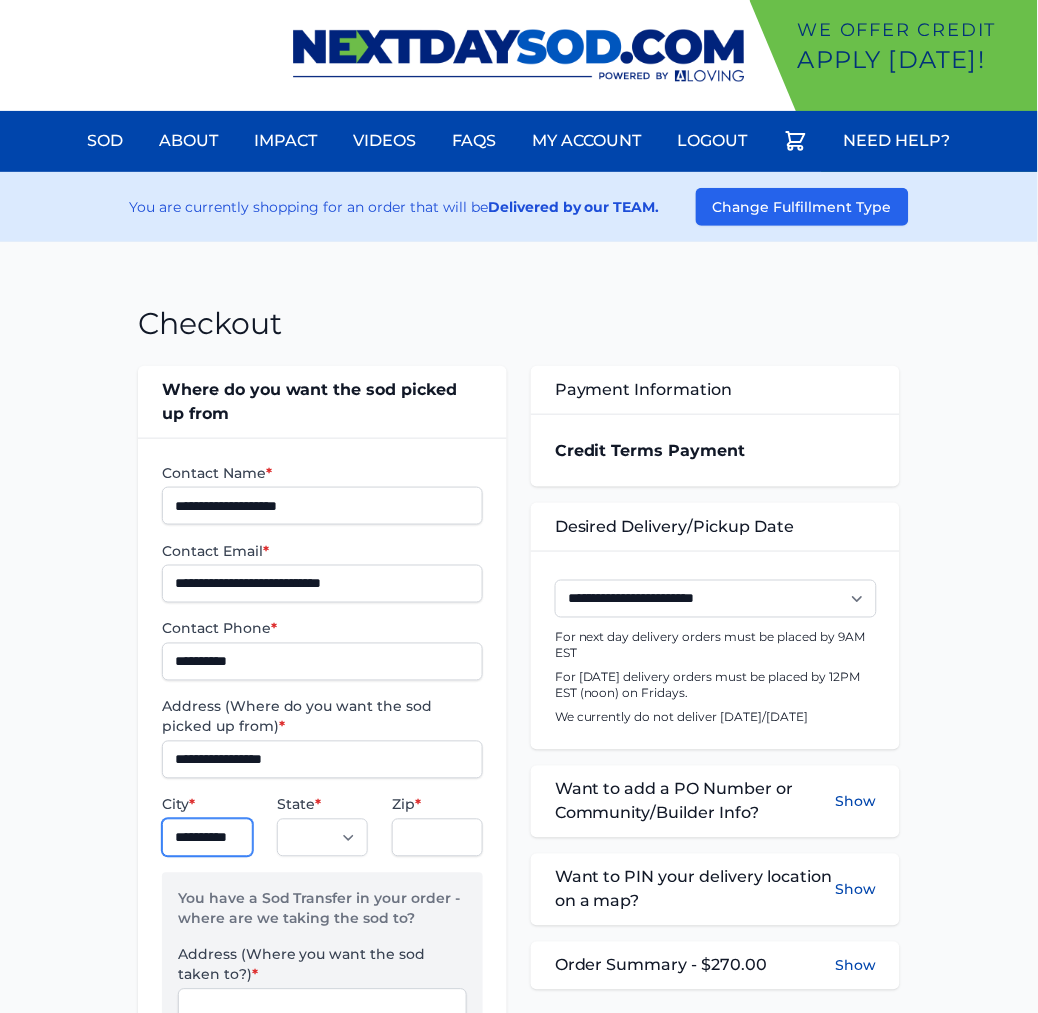 scroll, scrollTop: 0, scrollLeft: 16, axis: horizontal 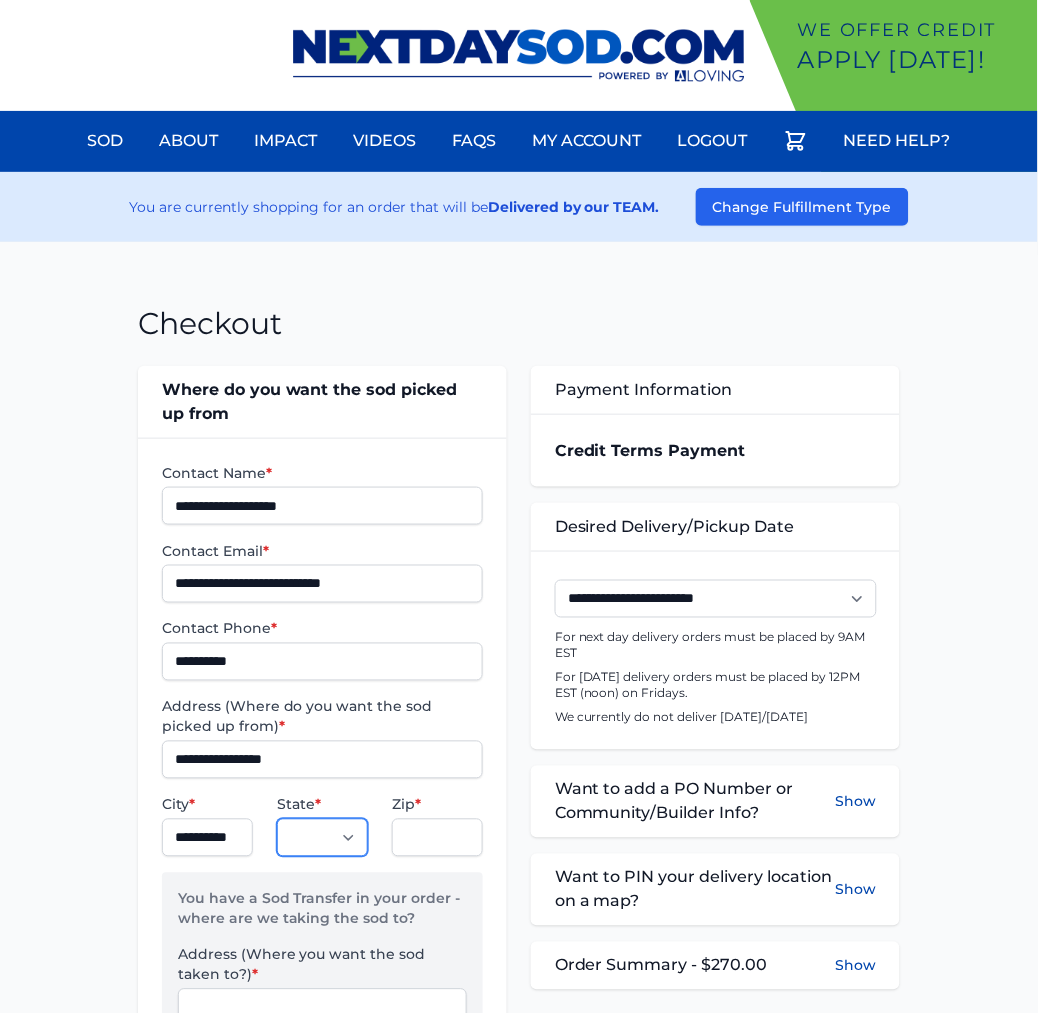 select on "**" 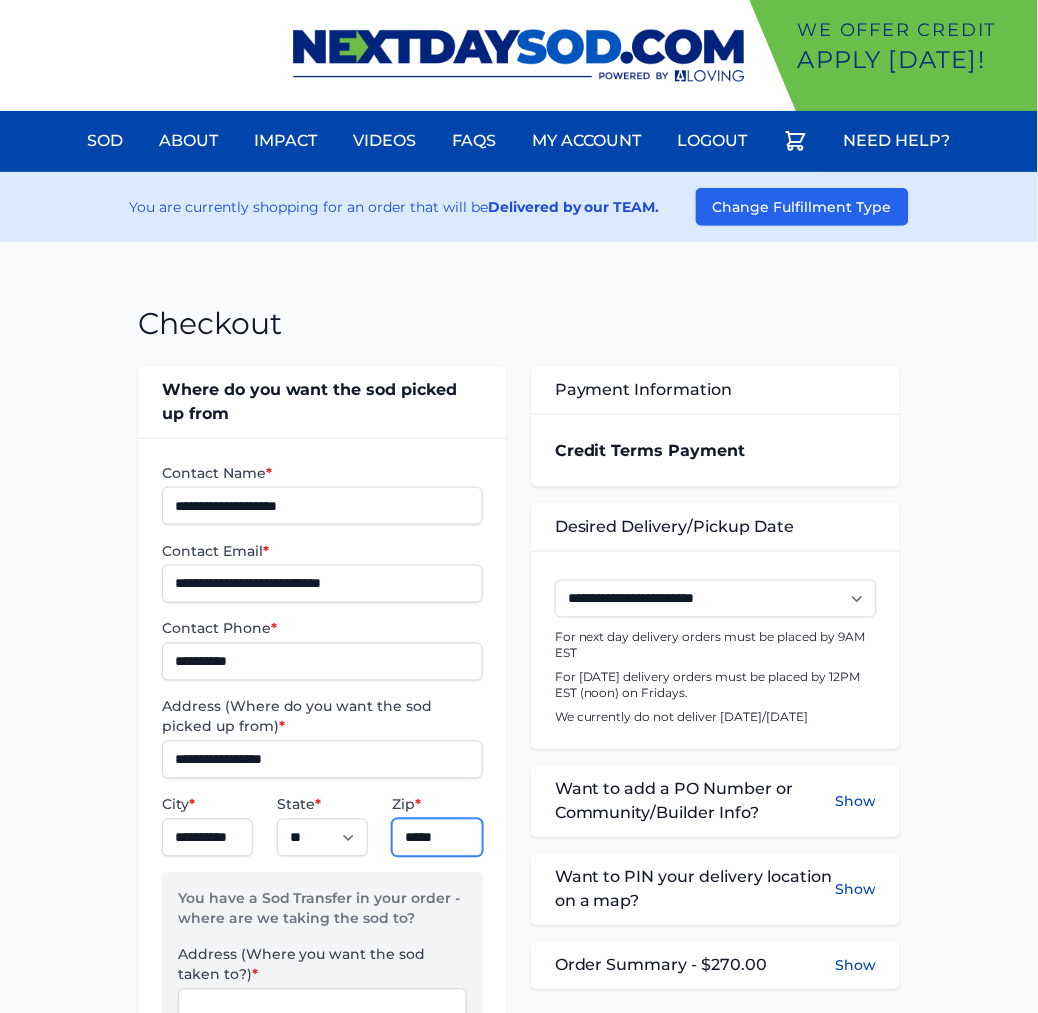 type on "*****" 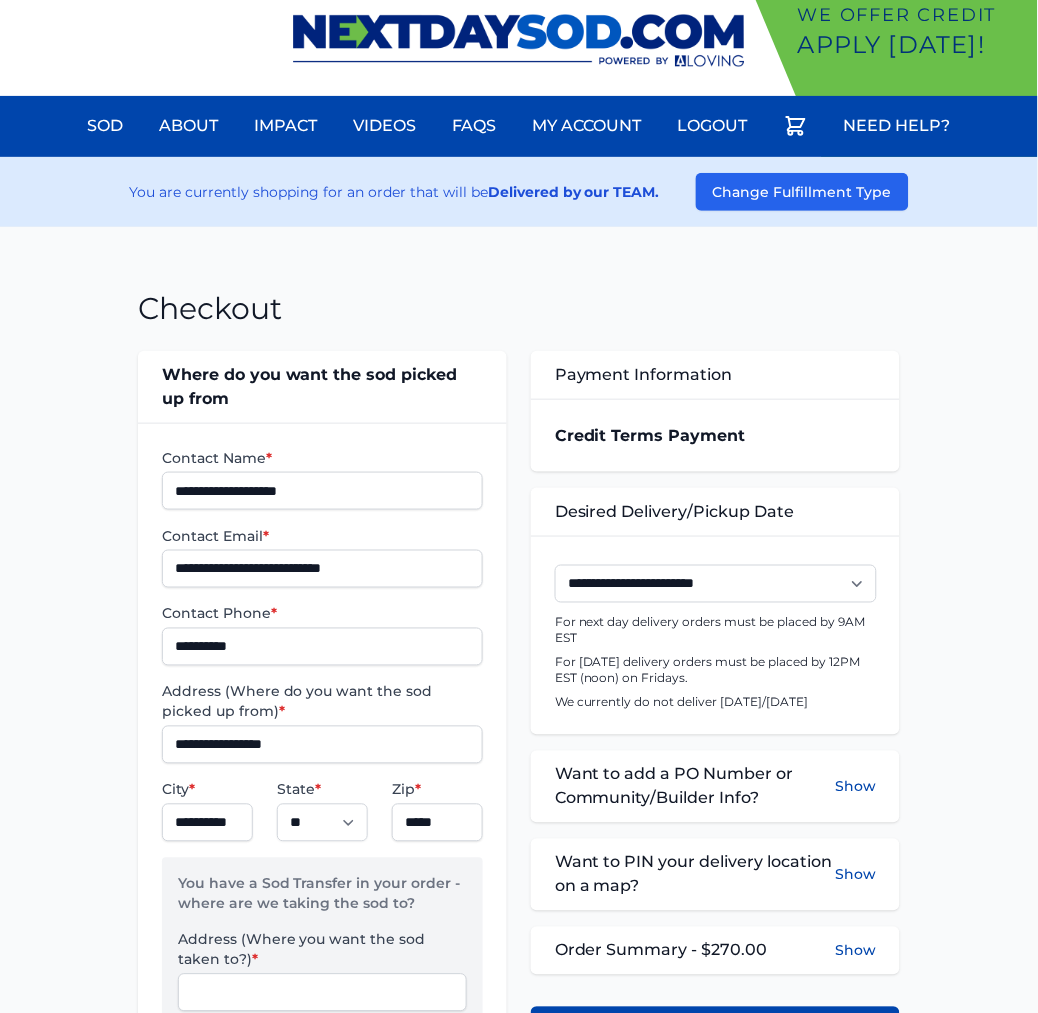 scroll, scrollTop: 588, scrollLeft: 0, axis: vertical 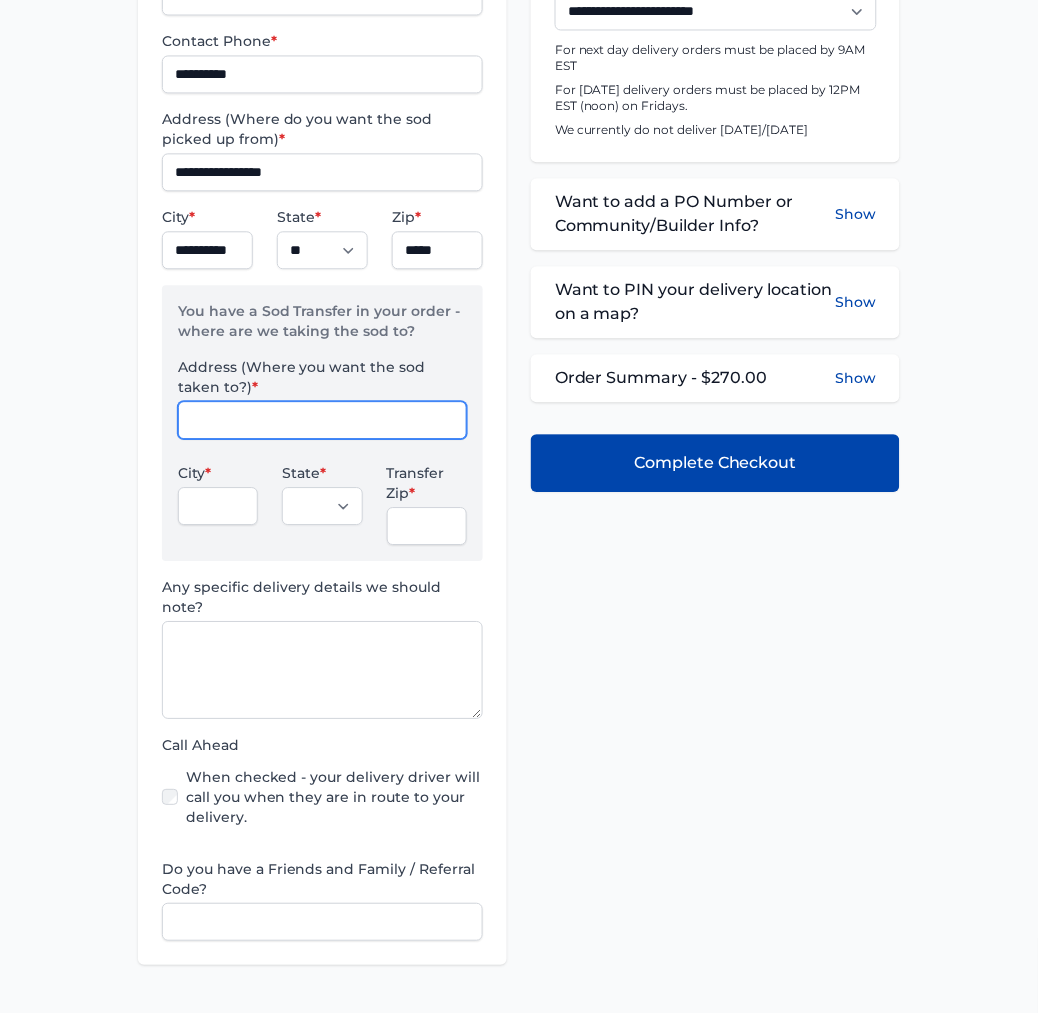 click on "Address (Where you want the sod taken to?)
*" at bounding box center [322, 420] 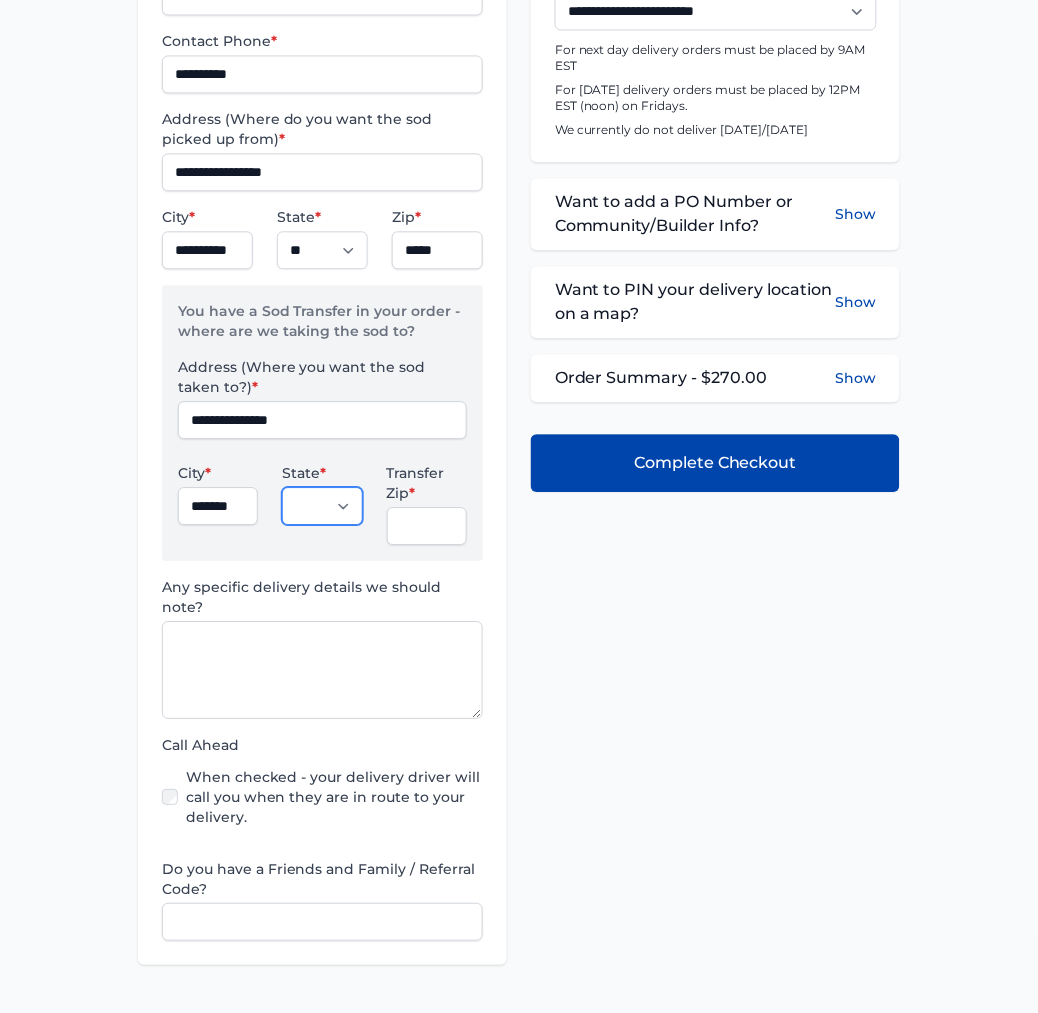 select on "**" 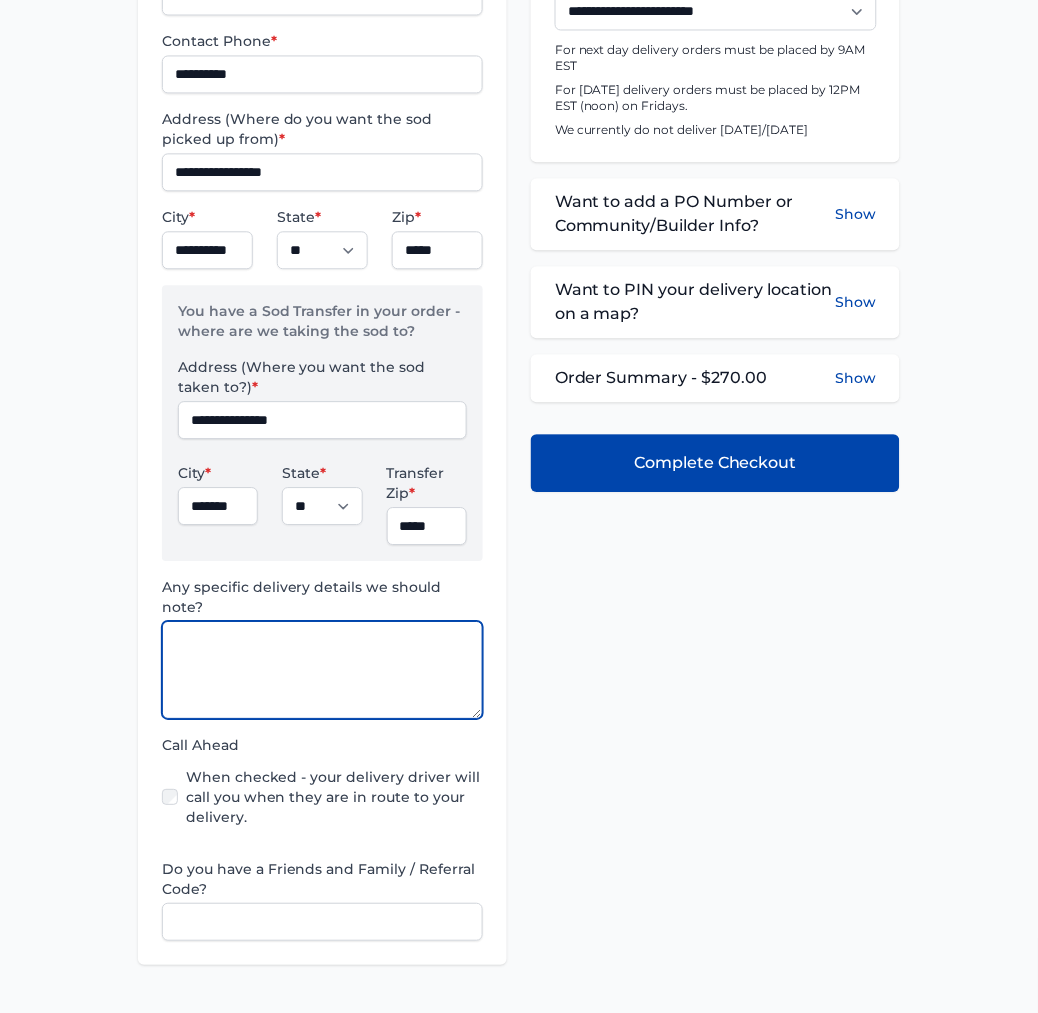 click at bounding box center (322, 670) 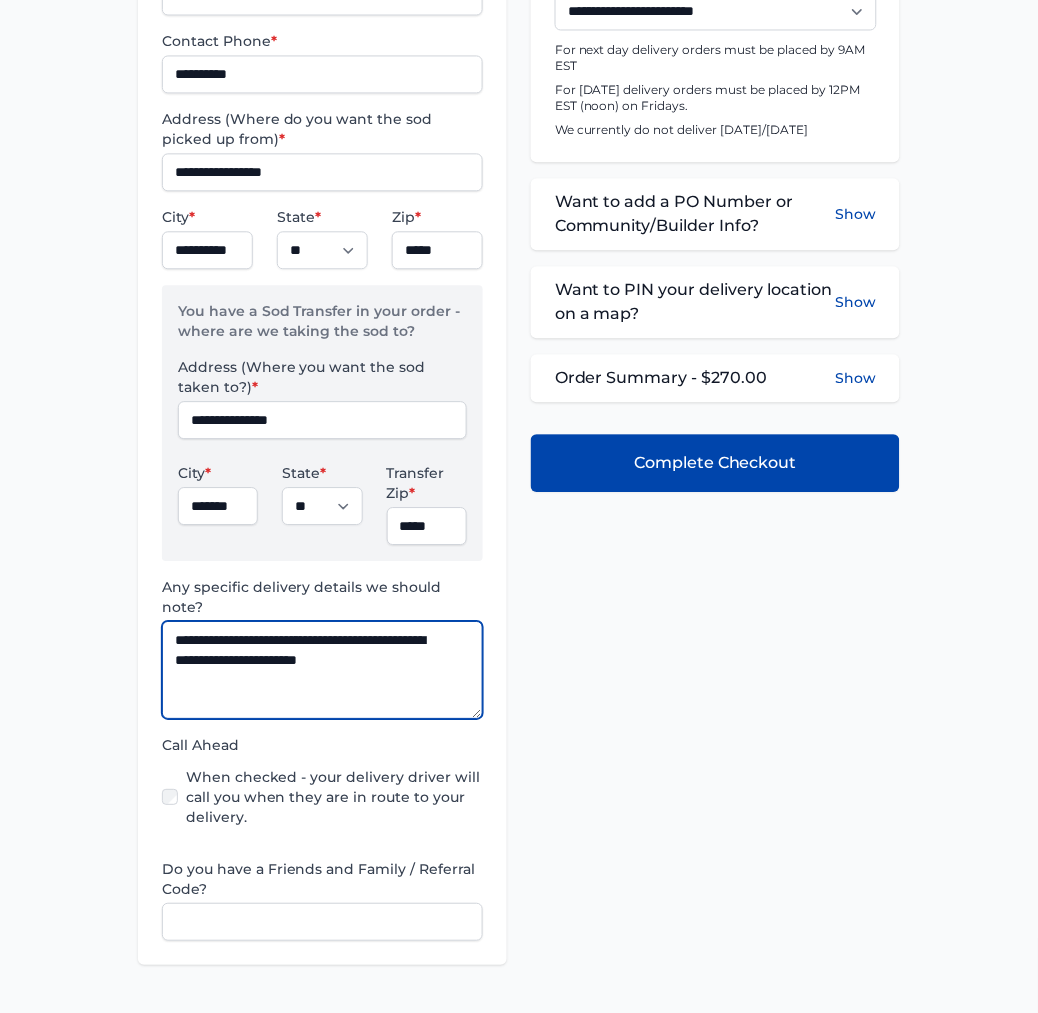type on "**********" 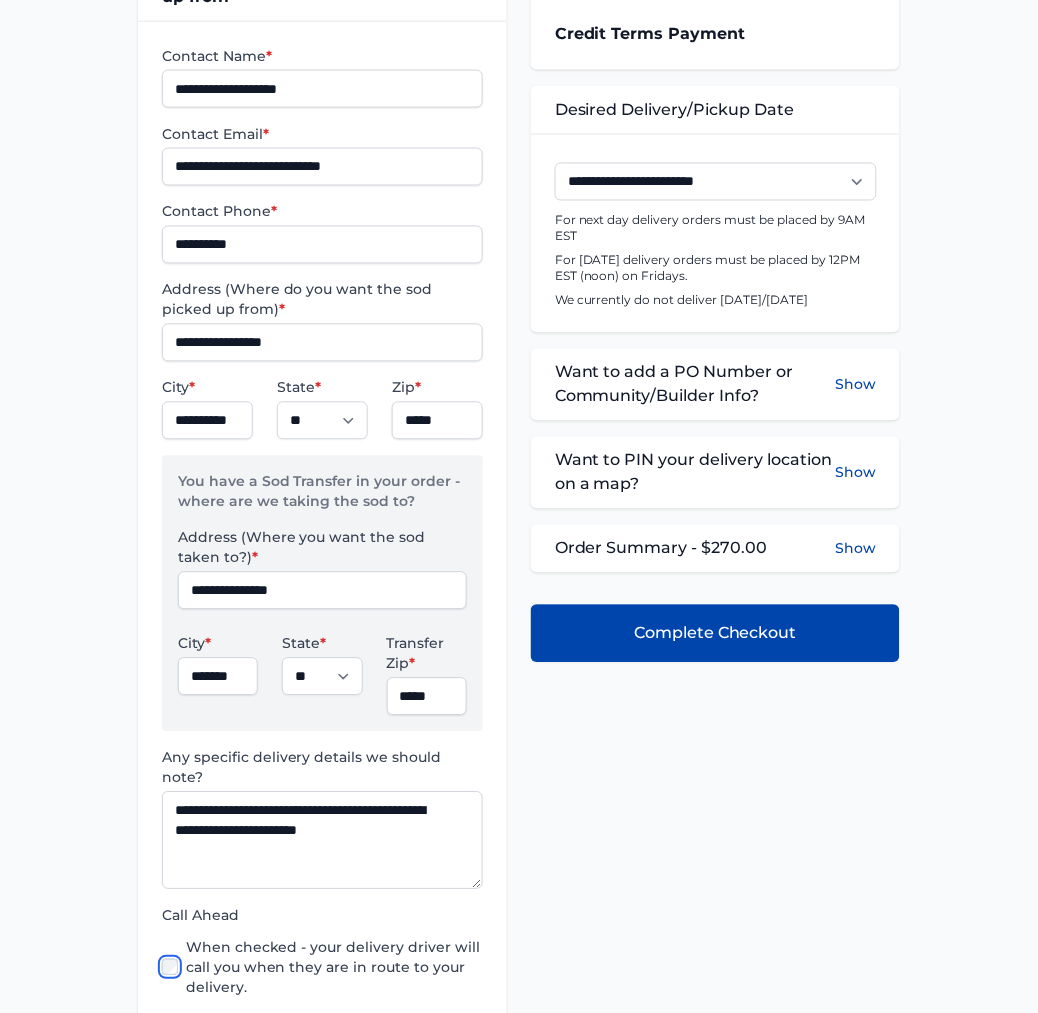 scroll, scrollTop: 144, scrollLeft: 0, axis: vertical 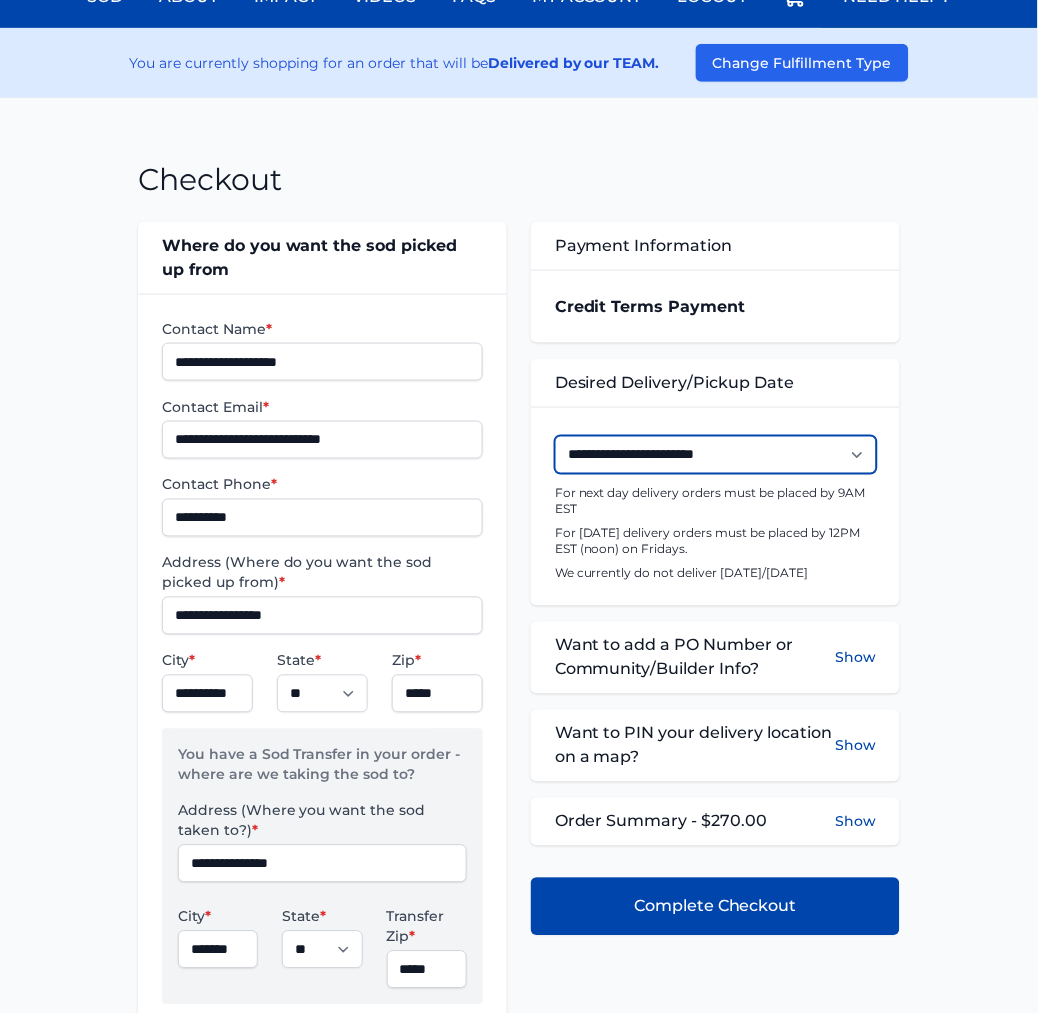 drag, startPoint x: 642, startPoint y: 450, endPoint x: 645, endPoint y: 466, distance: 16.27882 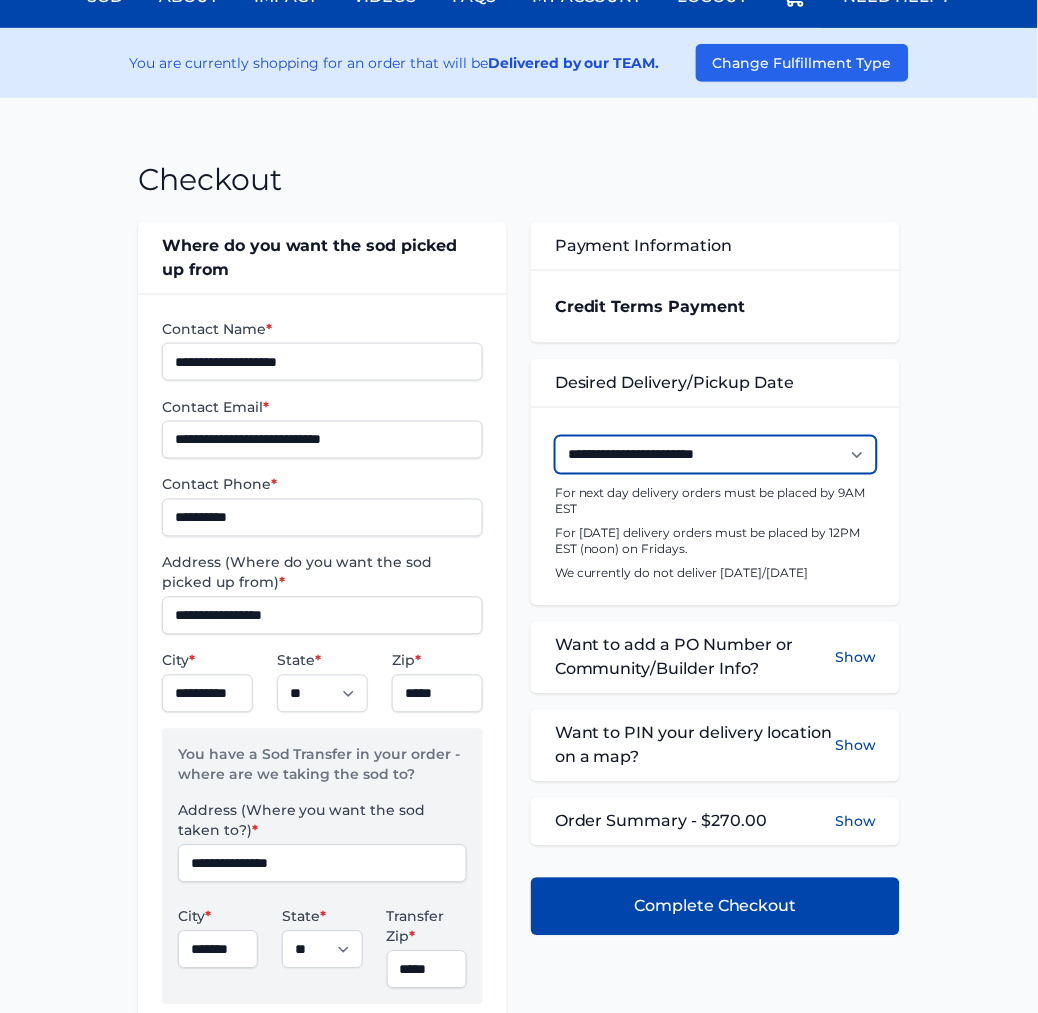 select on "**********" 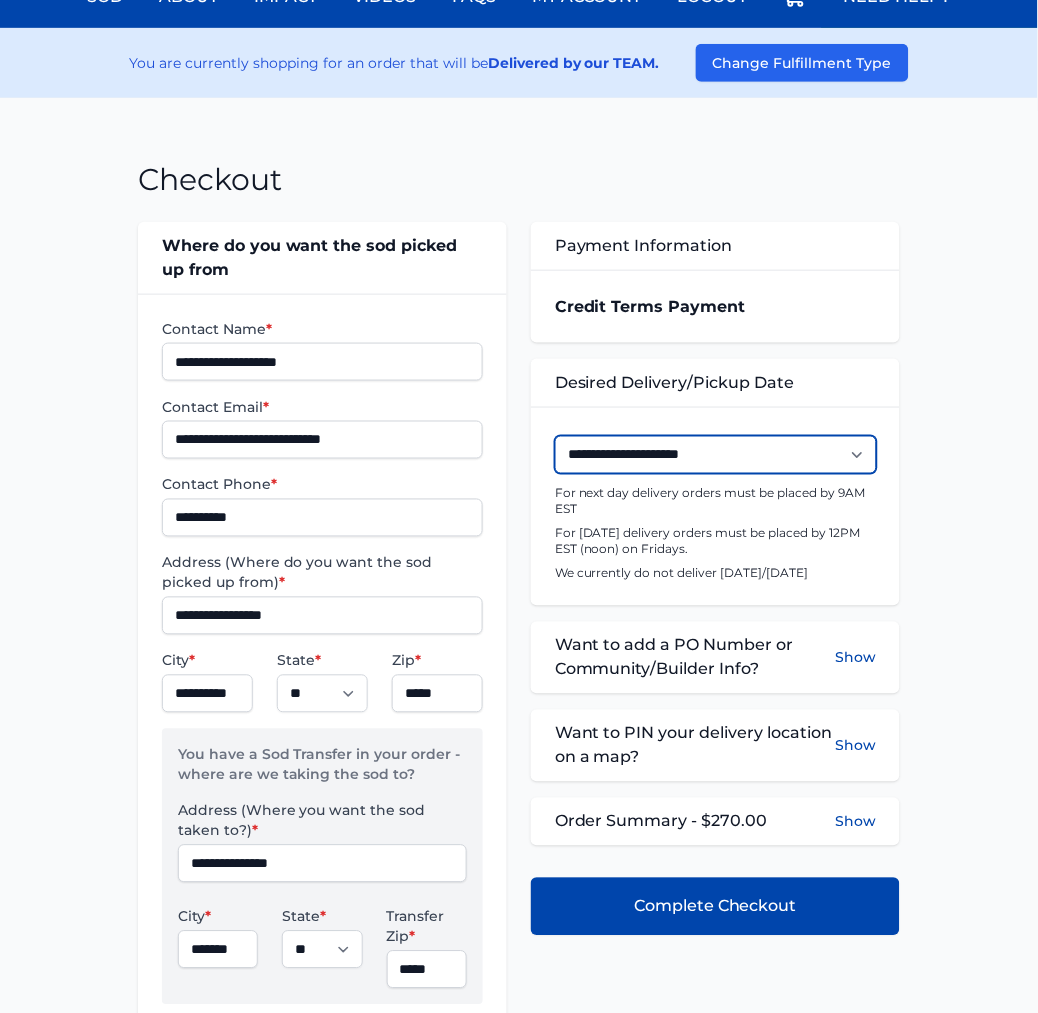 click on "**********" at bounding box center (716, 455) 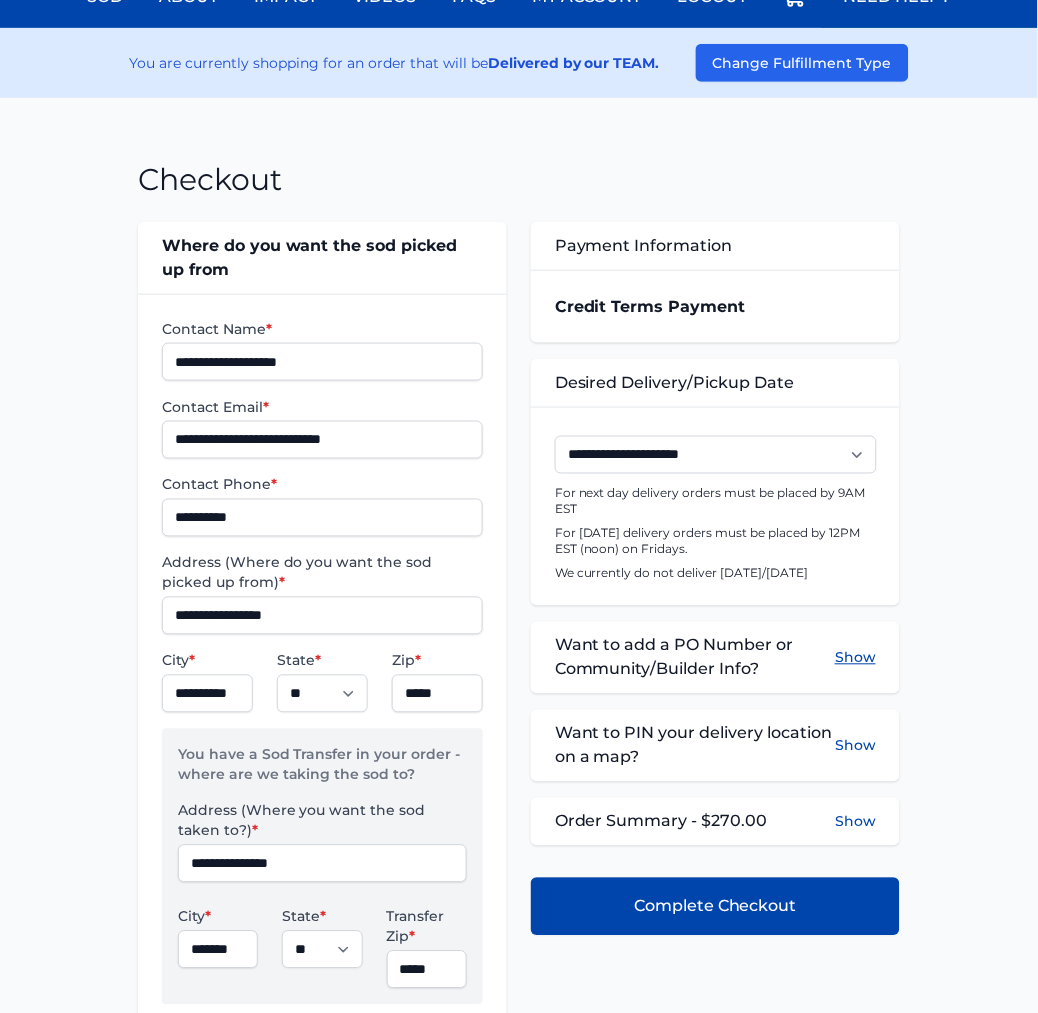 click on "Show" at bounding box center [855, 658] 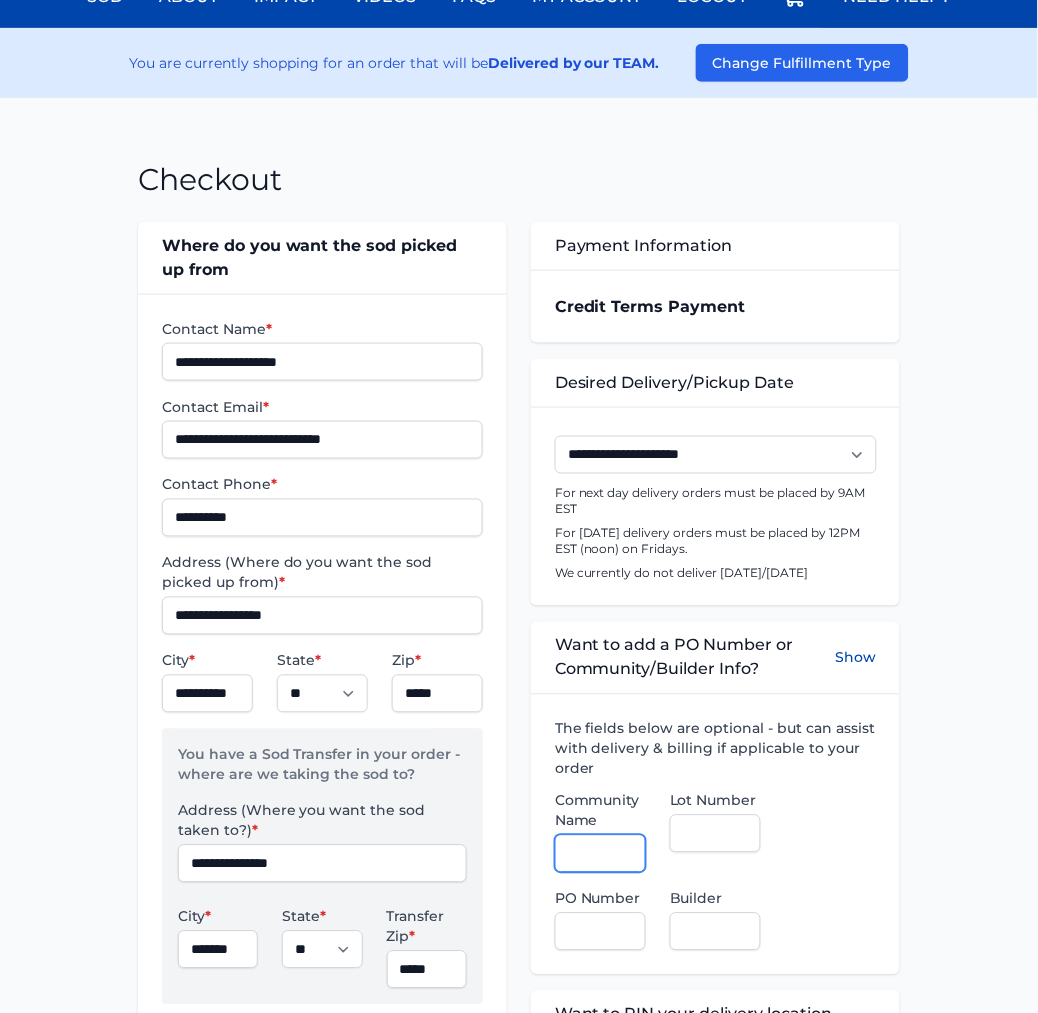 click on "Community Name" at bounding box center (600, 854) 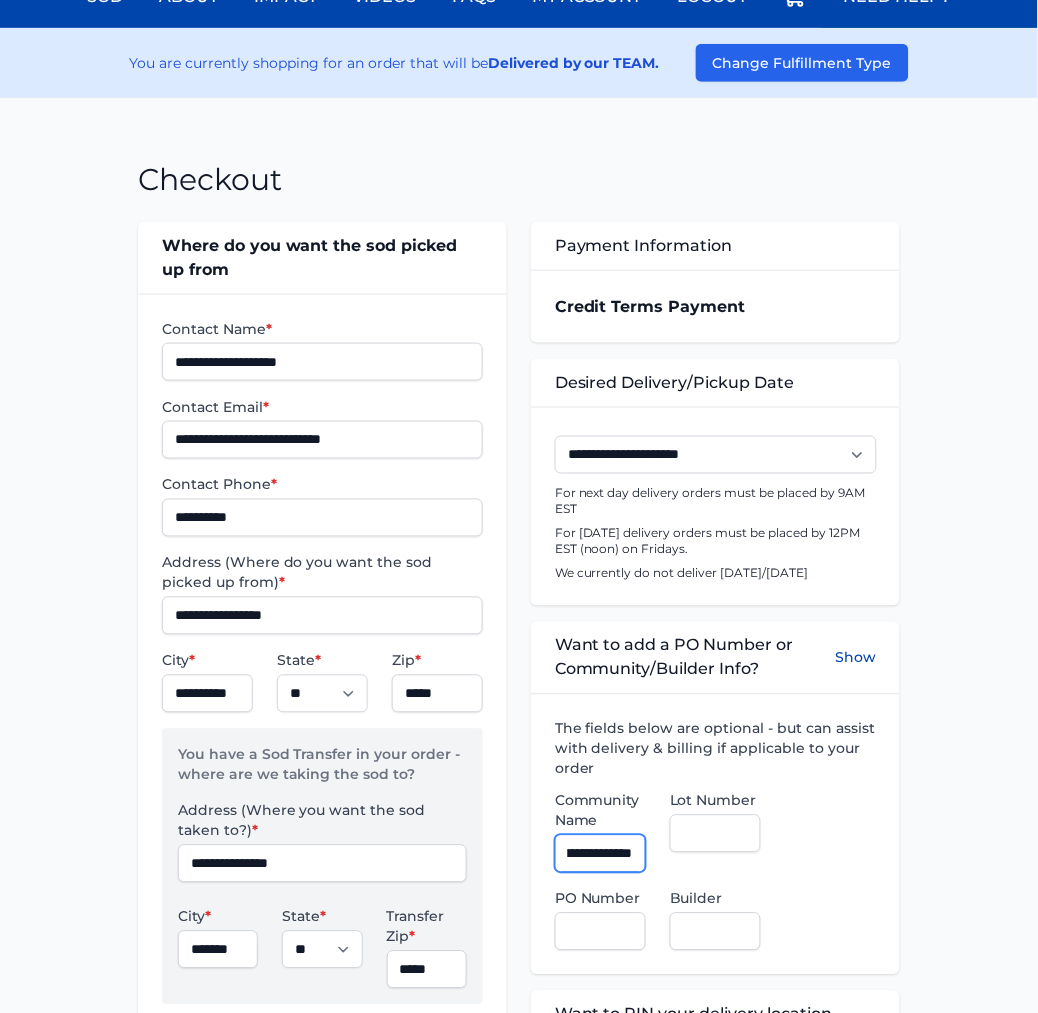 scroll, scrollTop: 0, scrollLeft: 83, axis: horizontal 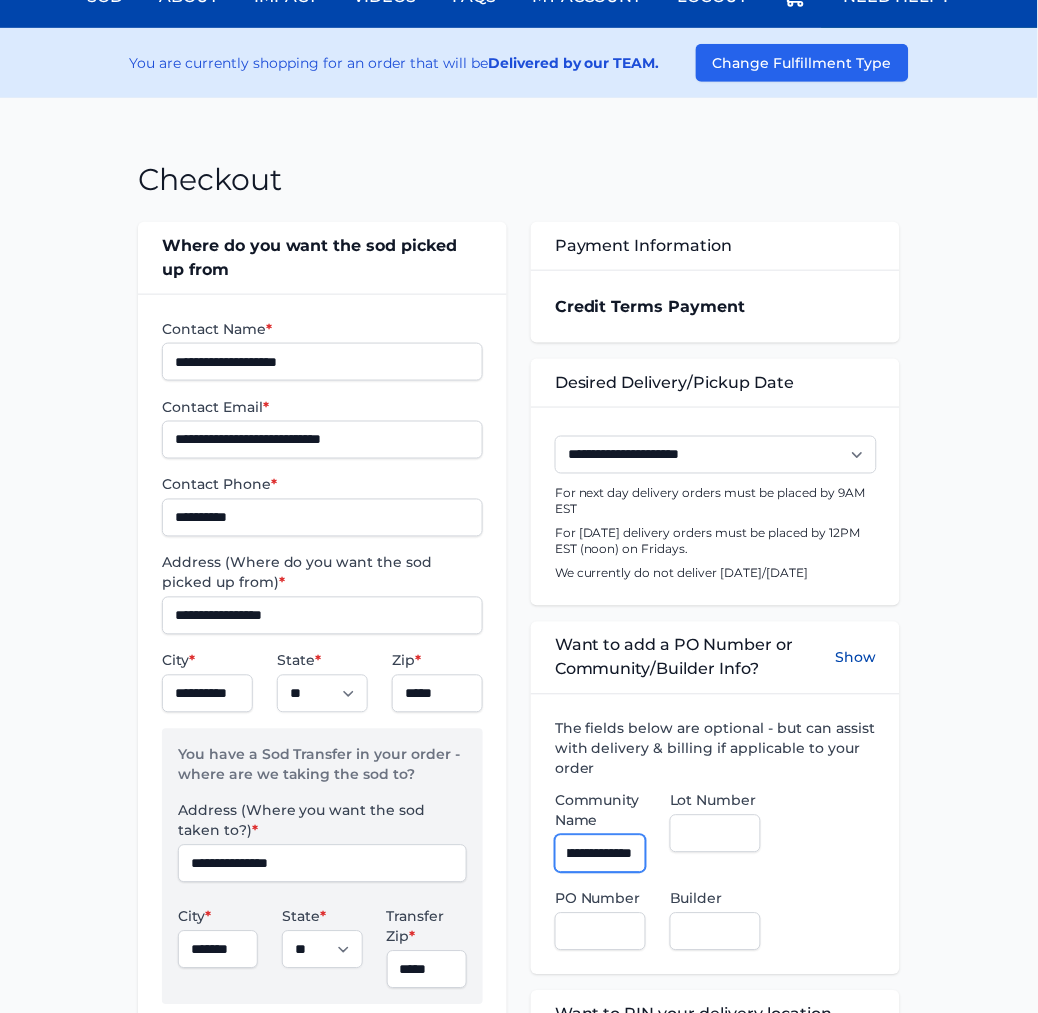 type on "**********" 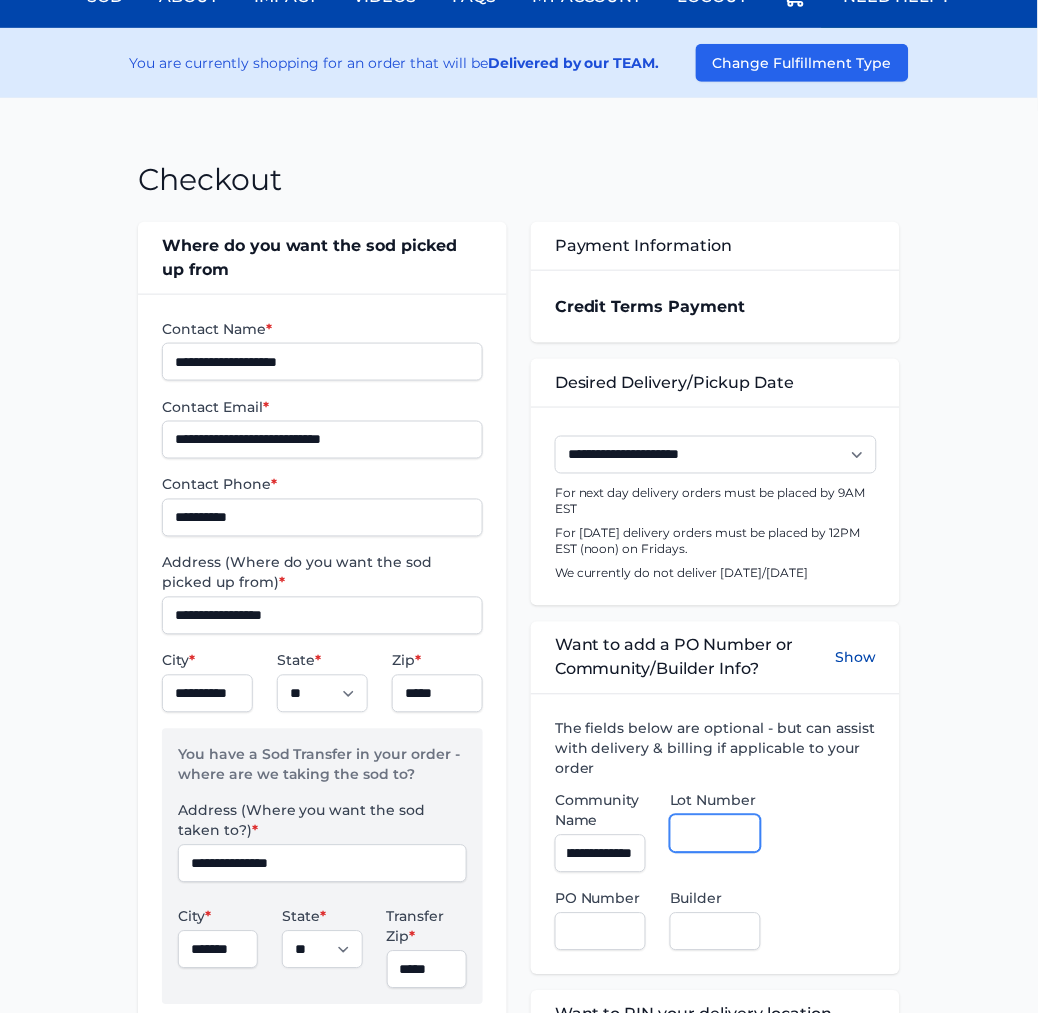 scroll, scrollTop: 0, scrollLeft: 0, axis: both 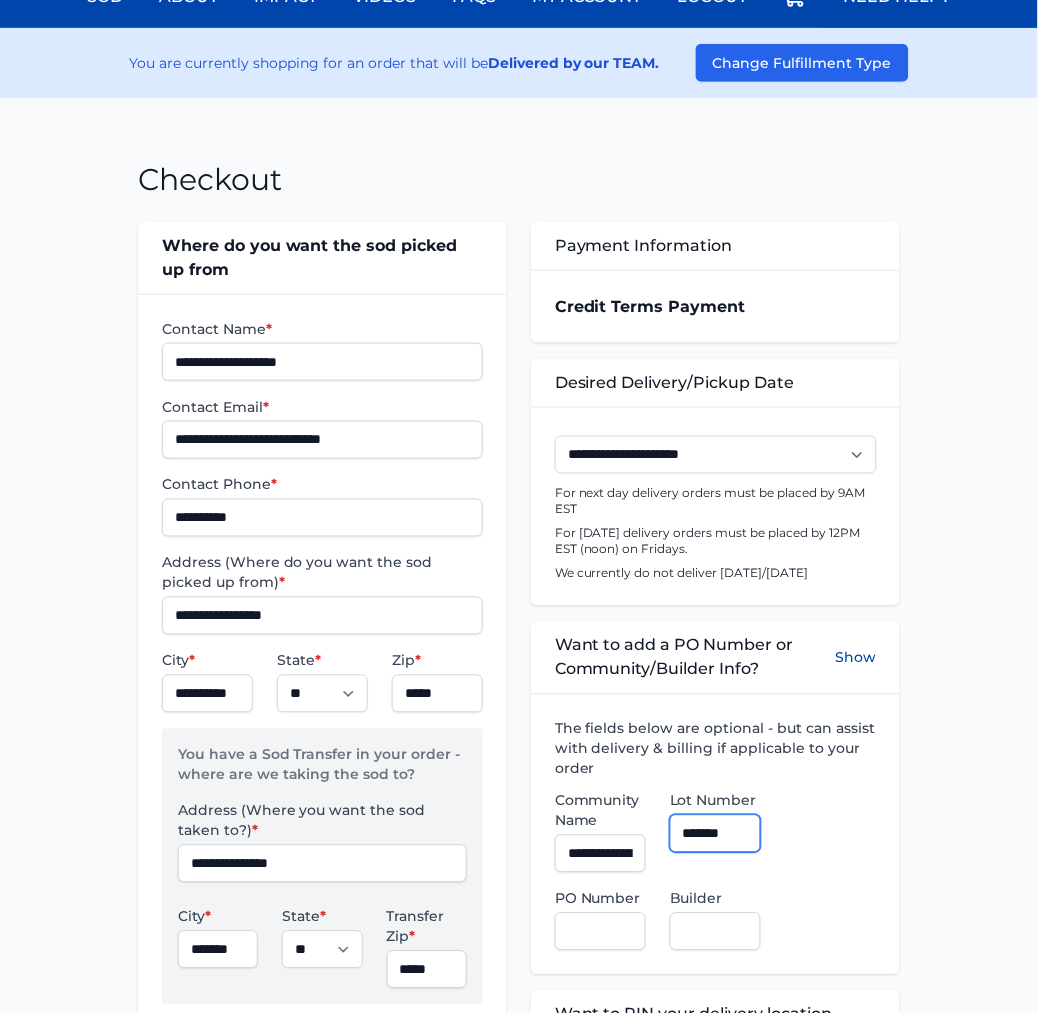 type on "*******" 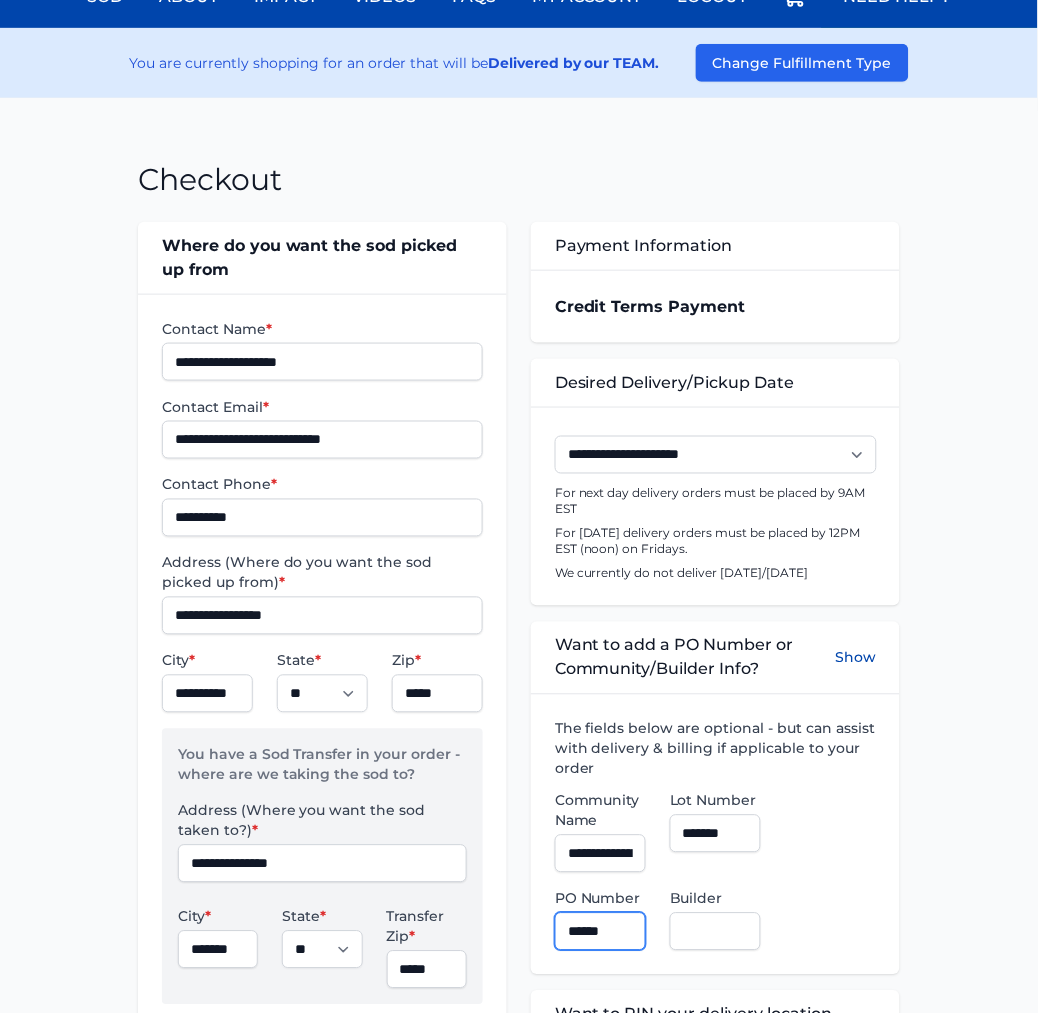 type on "******" 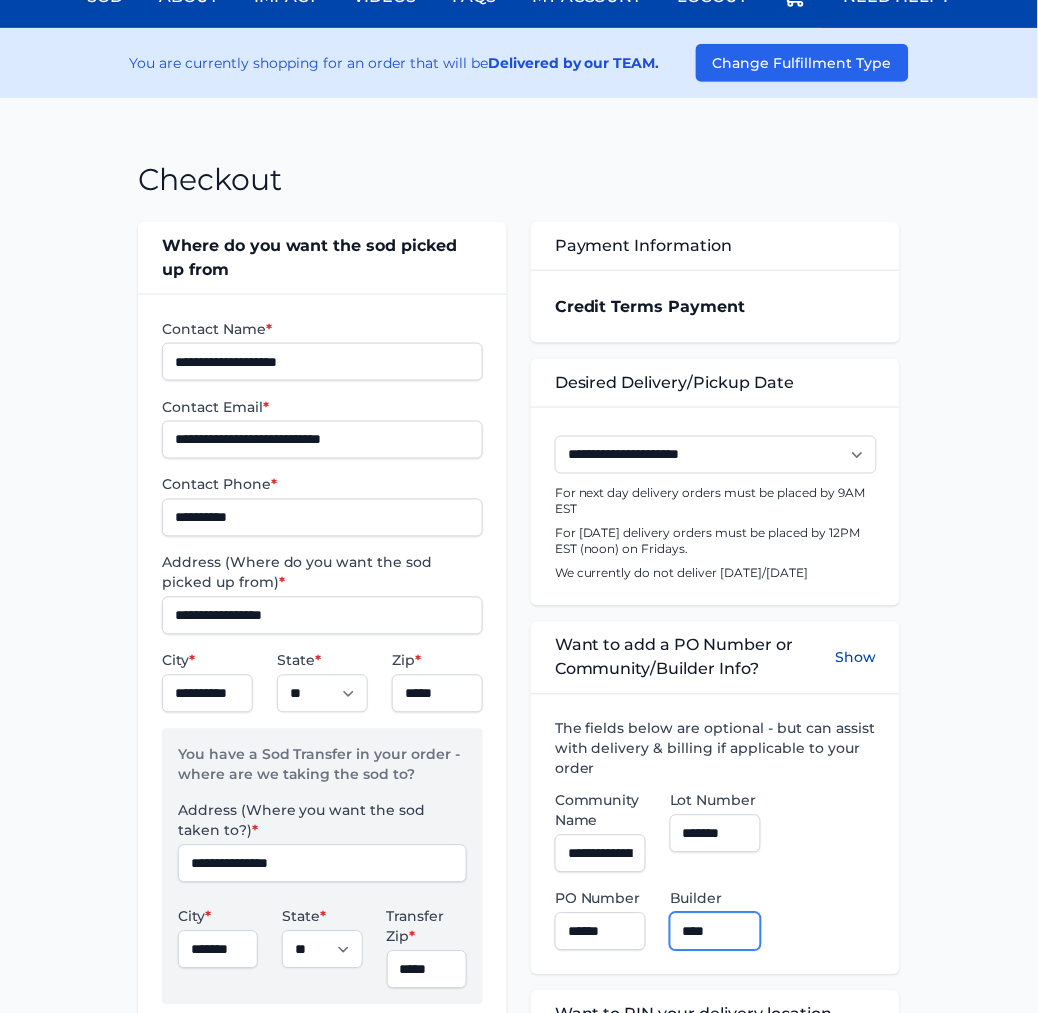 type on "**********" 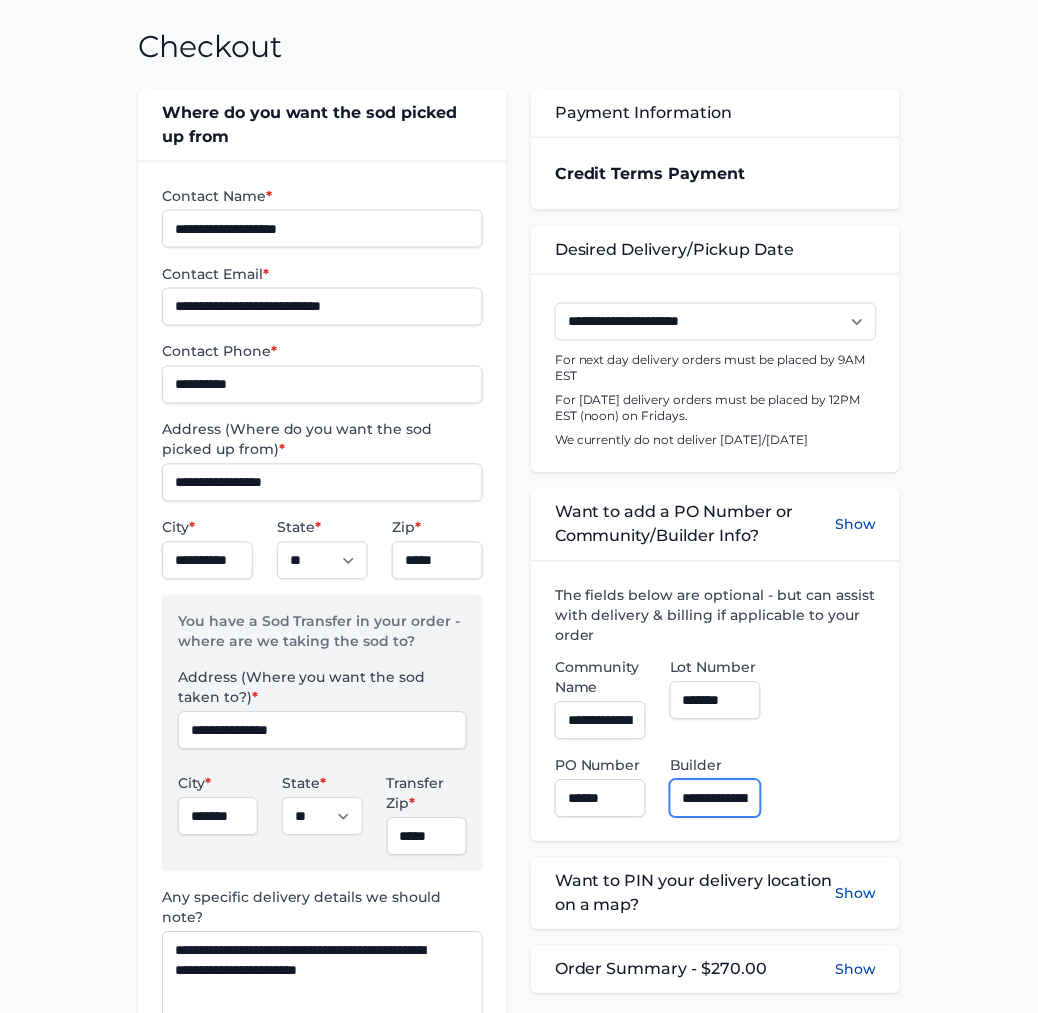 scroll, scrollTop: 588, scrollLeft: 0, axis: vertical 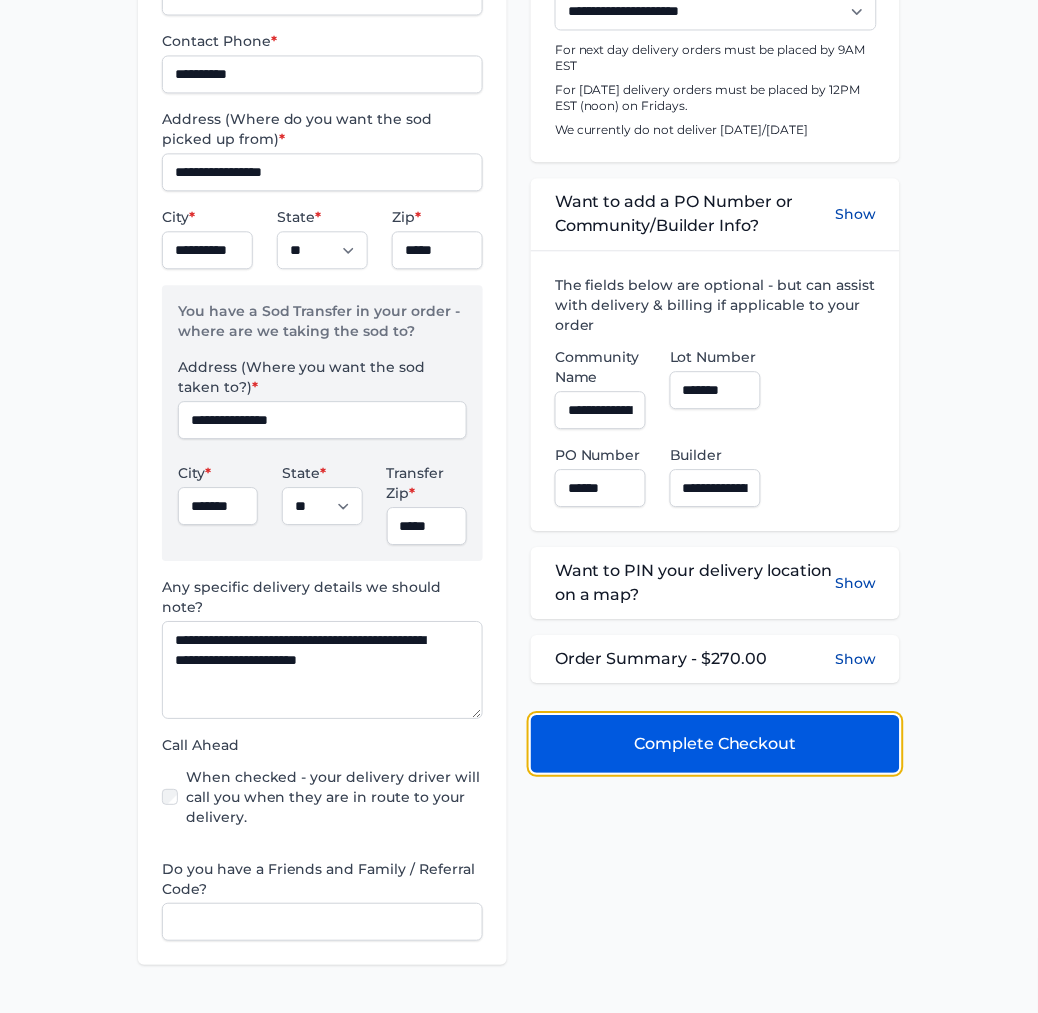 click on "Complete Checkout" at bounding box center (715, 744) 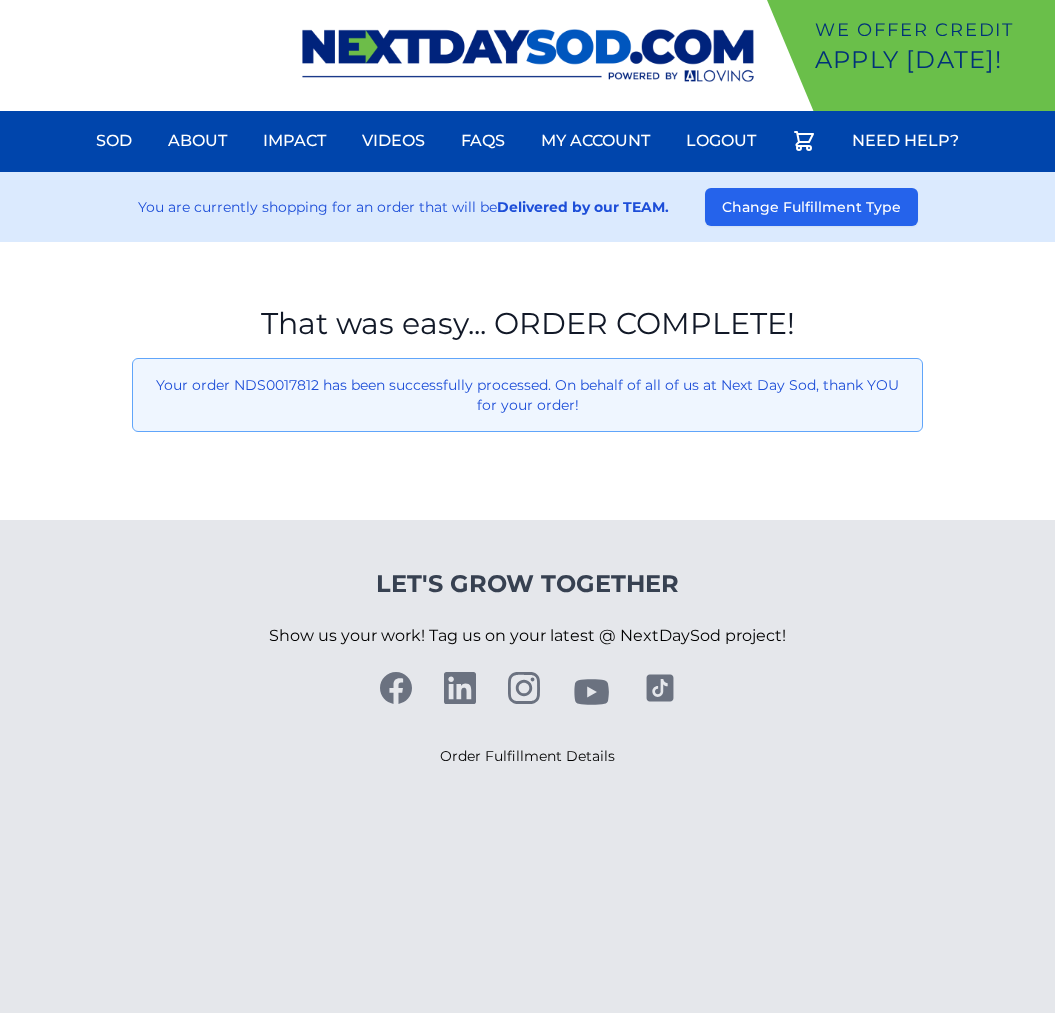 scroll, scrollTop: 0, scrollLeft: 0, axis: both 